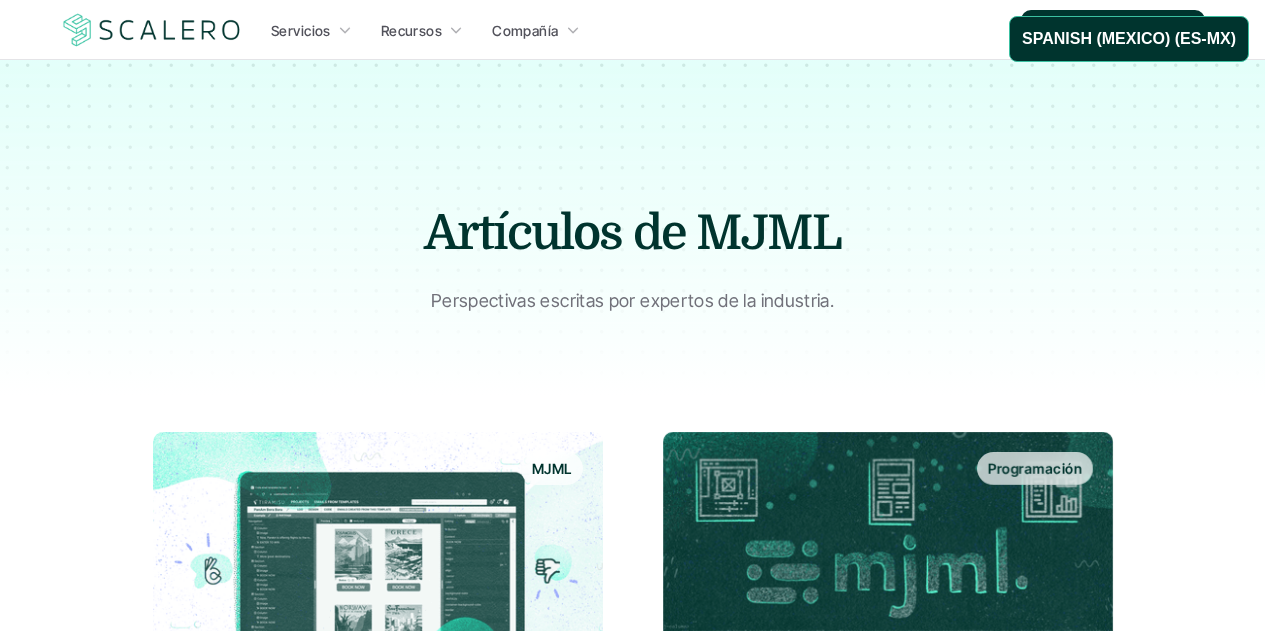 scroll, scrollTop: 800, scrollLeft: 0, axis: vertical 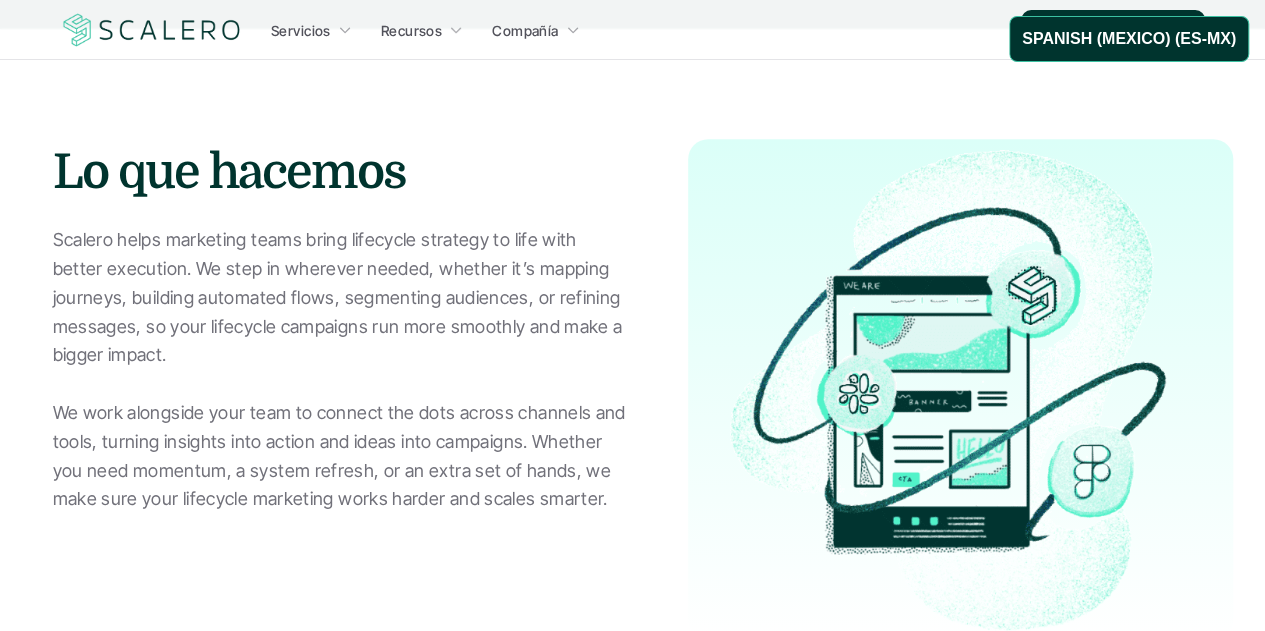 click on "Scalero helps marketing teams bring lifecycle strategy to life with better execution. We step in wherever needed, whether it’s mapping journeys, building automated flows, segmenting audiences, or refining messages, so your lifecycle campaigns run more smoothly and make a bigger impact. We work alongside your team to connect the dots across channels and tools, turning insights into action and ideas into campaigns. Whether you need momentum, a system refresh, or an extra set of hands, we make sure your lifecycle marketing works harder and scales smarter." at bounding box center (340, 370) 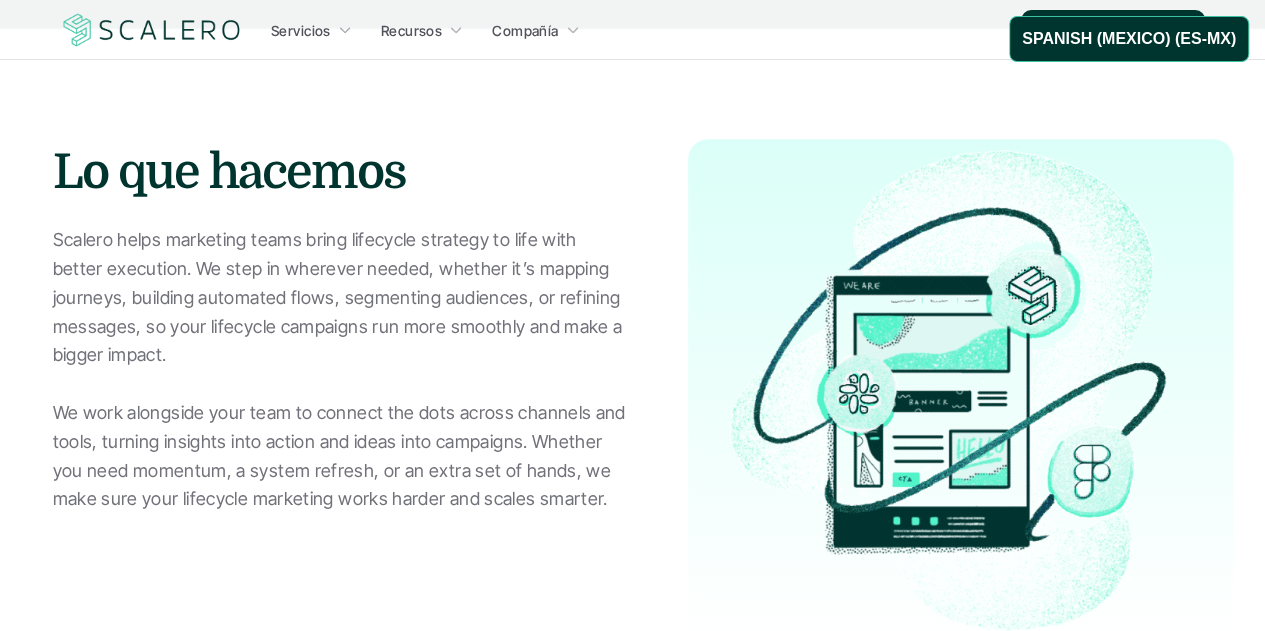 click on "Scalero helps marketing teams bring lifecycle strategy to life with better execution. We step in wherever needed, whether it’s mapping journeys, building automated flows, segmenting audiences, or refining messages, so your lifecycle campaigns run more smoothly and make a bigger impact. We work alongside your team to connect the dots across channels and tools, turning insights into action and ideas into campaigns. Whether you need momentum, a system refresh, or an extra set of hands, we make sure your lifecycle marketing works harder and scales smarter." at bounding box center [340, 370] 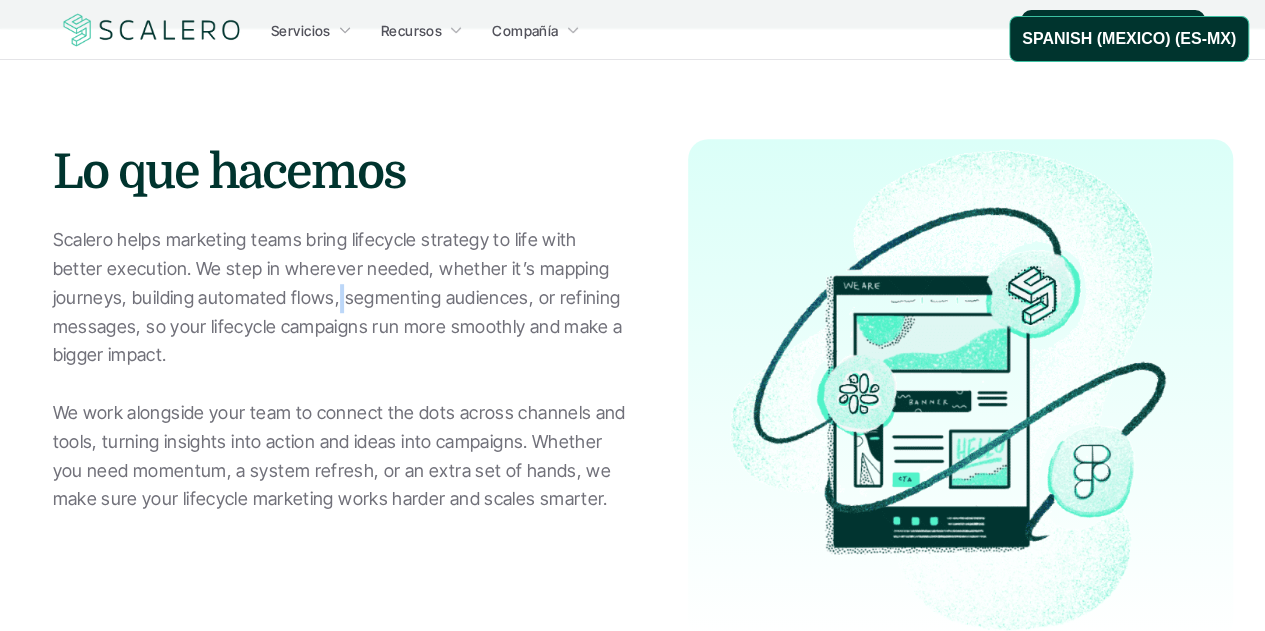 click on "Scalero helps marketing teams bring lifecycle strategy to life with better execution. We step in wherever needed, whether it’s mapping journeys, building automated flows, segmenting audiences, or refining messages, so your lifecycle campaigns run more smoothly and make a bigger impact. We work alongside your team to connect the dots across channels and tools, turning insights into action and ideas into campaigns. Whether you need momentum, a system refresh, or an extra set of hands, we make sure your lifecycle marketing works harder and scales smarter." at bounding box center [340, 370] 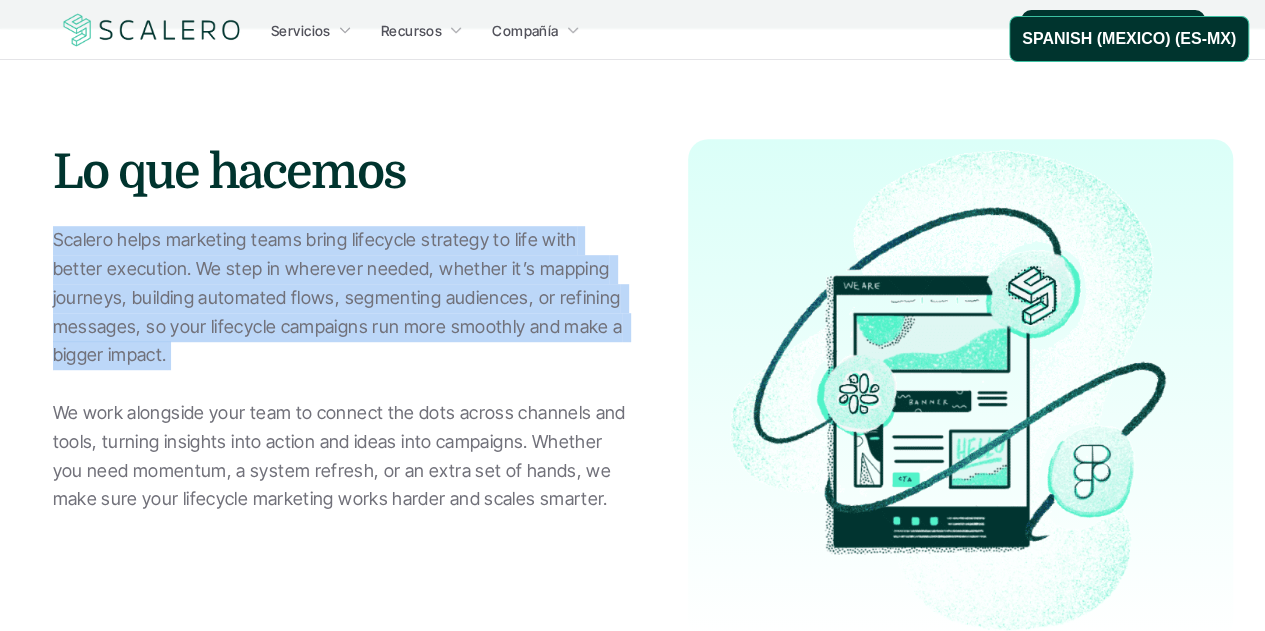 click on "Scalero helps marketing teams bring lifecycle strategy to life with better execution. We step in wherever needed, whether it’s mapping journeys, building automated flows, segmenting audiences, or refining messages, so your lifecycle campaigns run more smoothly and make a bigger impact. We work alongside your team to connect the dots across channels and tools, turning insights into action and ideas into campaigns. Whether you need momentum, a system refresh, or an extra set of hands, we make sure your lifecycle marketing works harder and scales smarter." at bounding box center [340, 370] 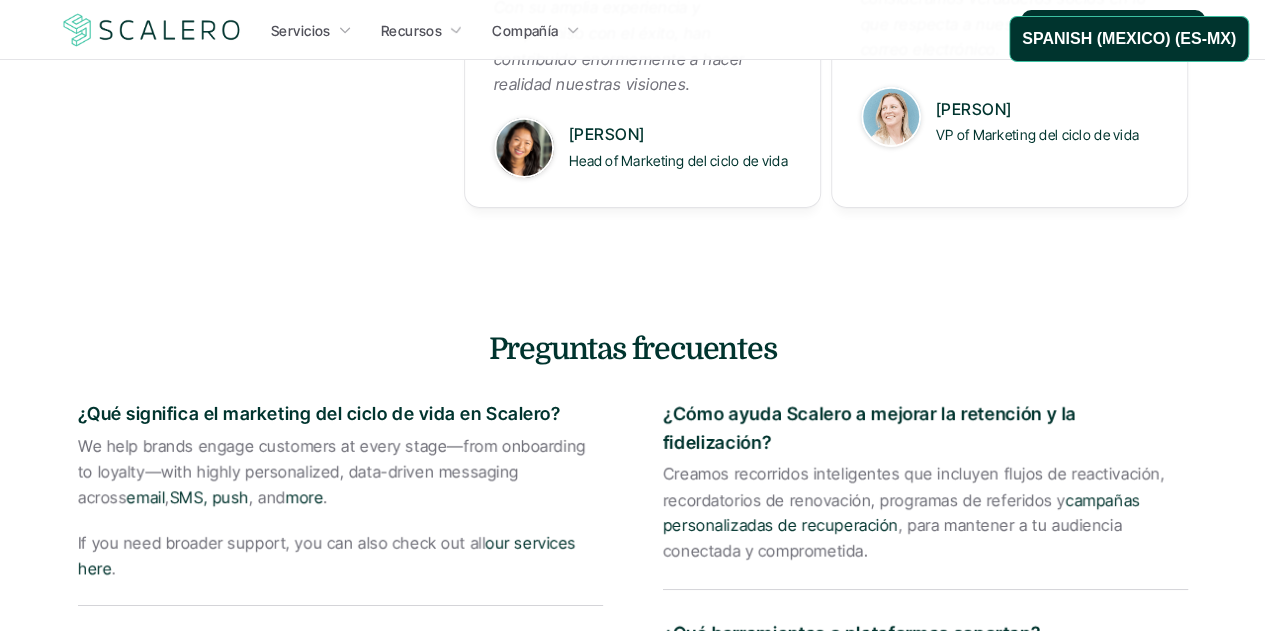 scroll, scrollTop: 3200, scrollLeft: 0, axis: vertical 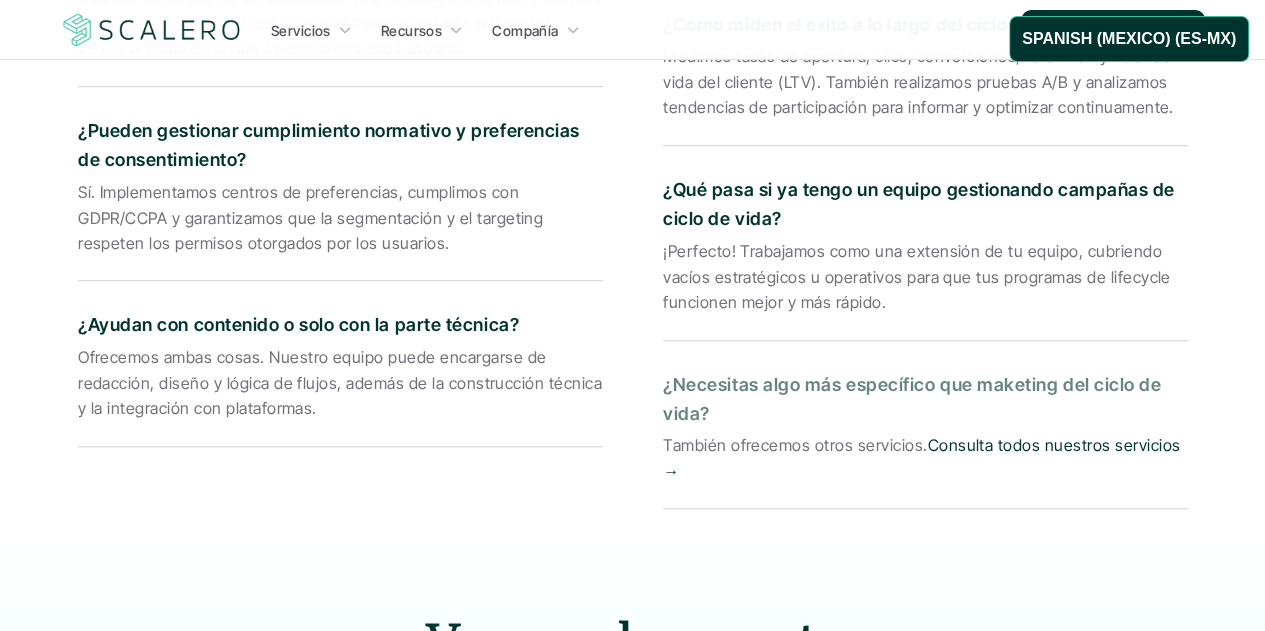 click on "¿Necesitas algo más específico que maketing del ciclo de vida?" at bounding box center (925, 400) 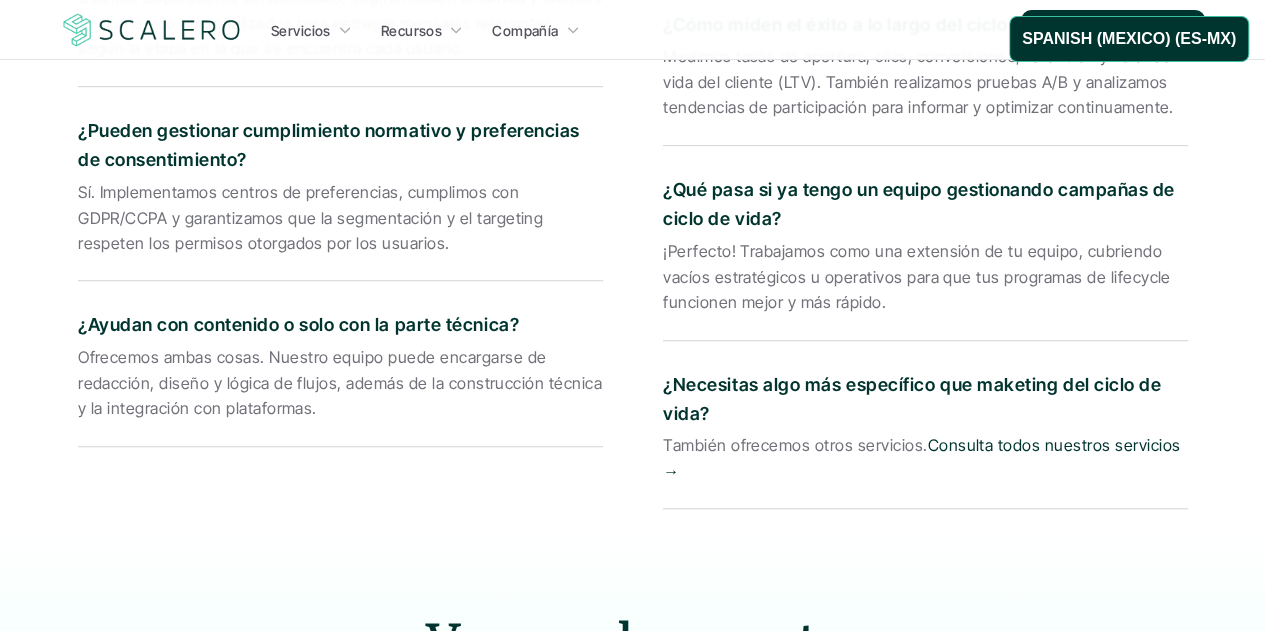 click on "¿Necesitas algo más específico que maketing del ciclo de vida?" at bounding box center [925, 400] 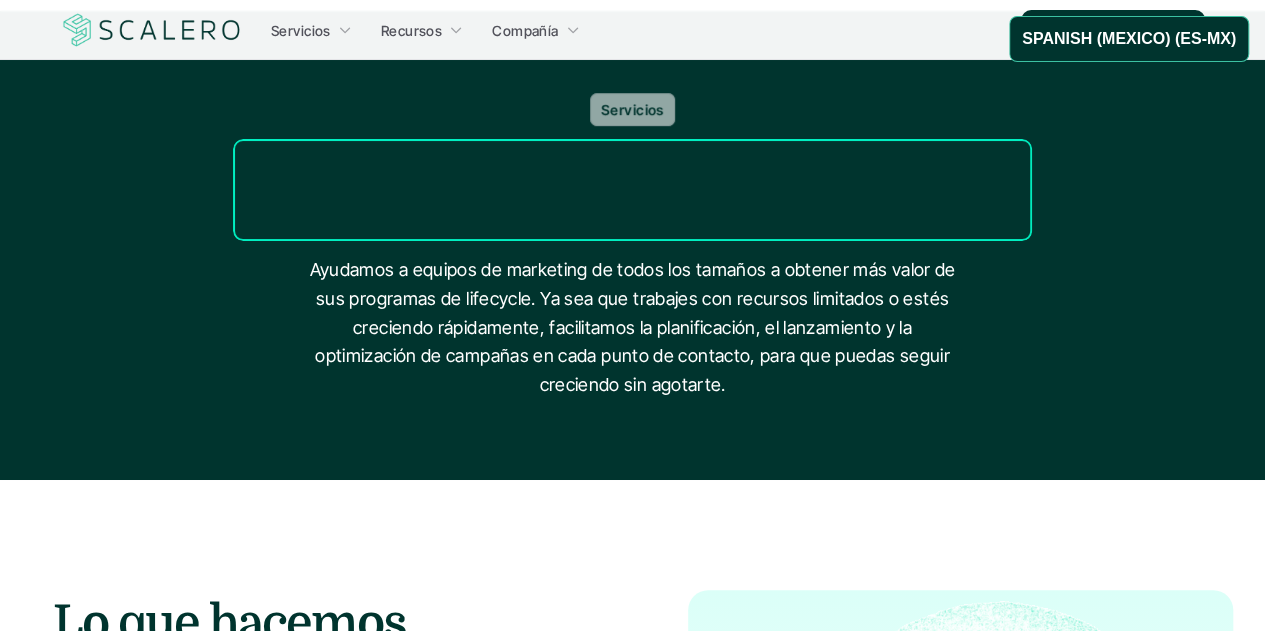 scroll, scrollTop: 0, scrollLeft: 0, axis: both 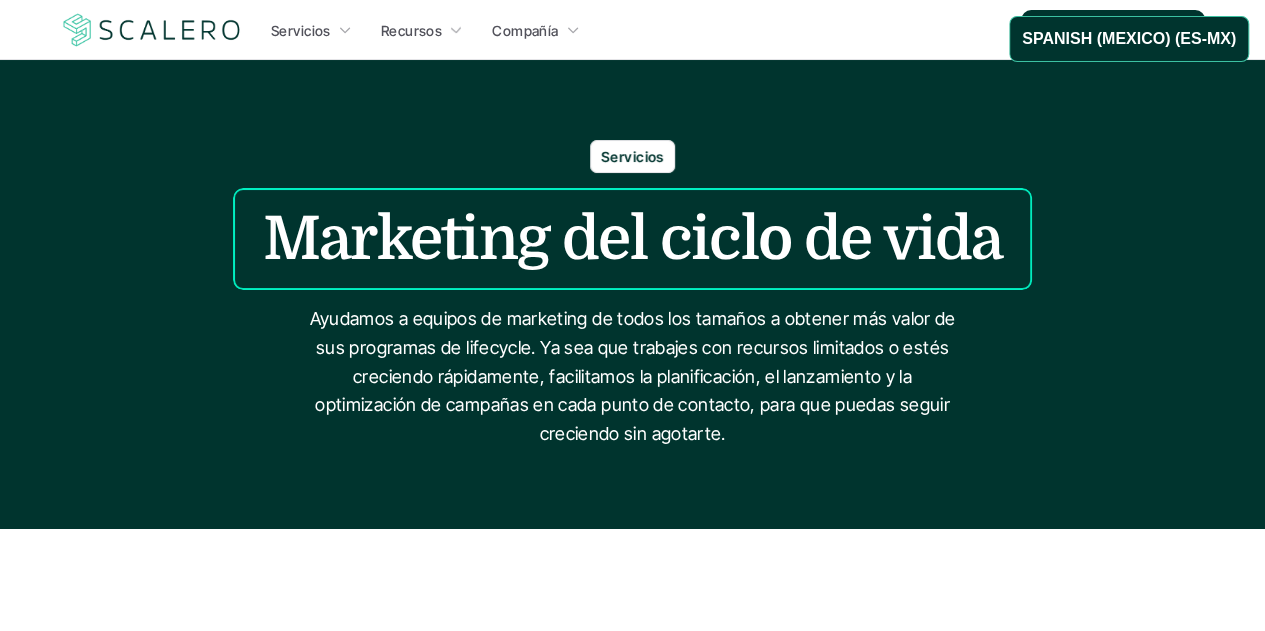 click on "Marketing del ciclo de vida" at bounding box center [632, 239] 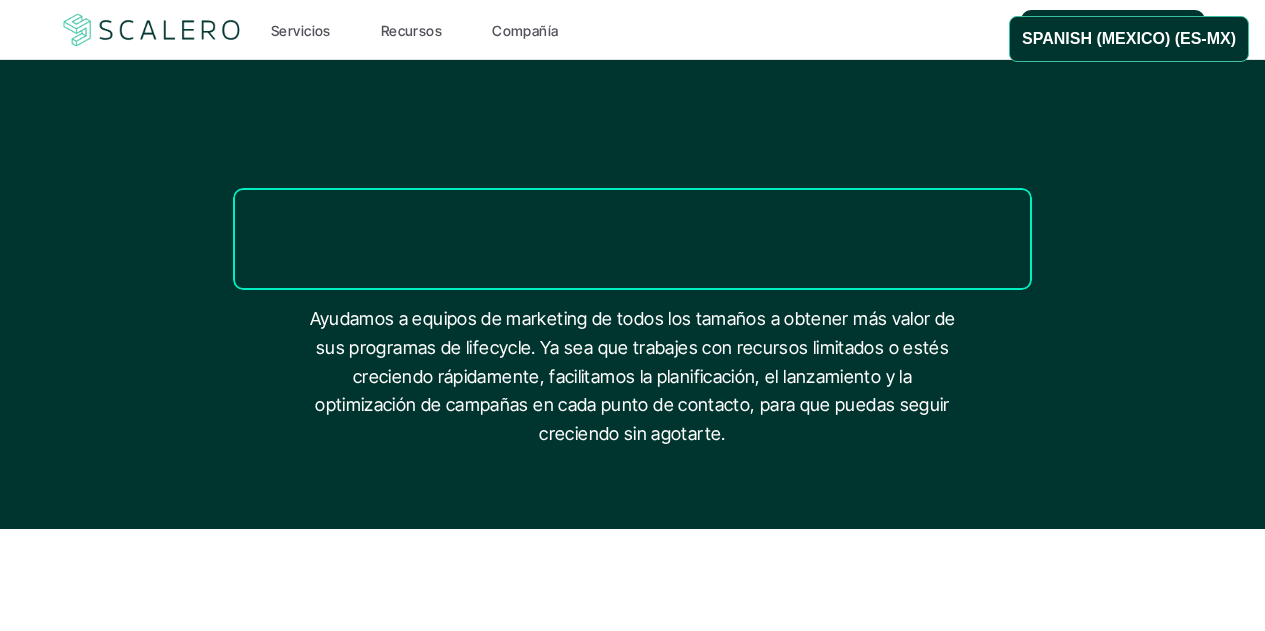 scroll, scrollTop: 3200, scrollLeft: 0, axis: vertical 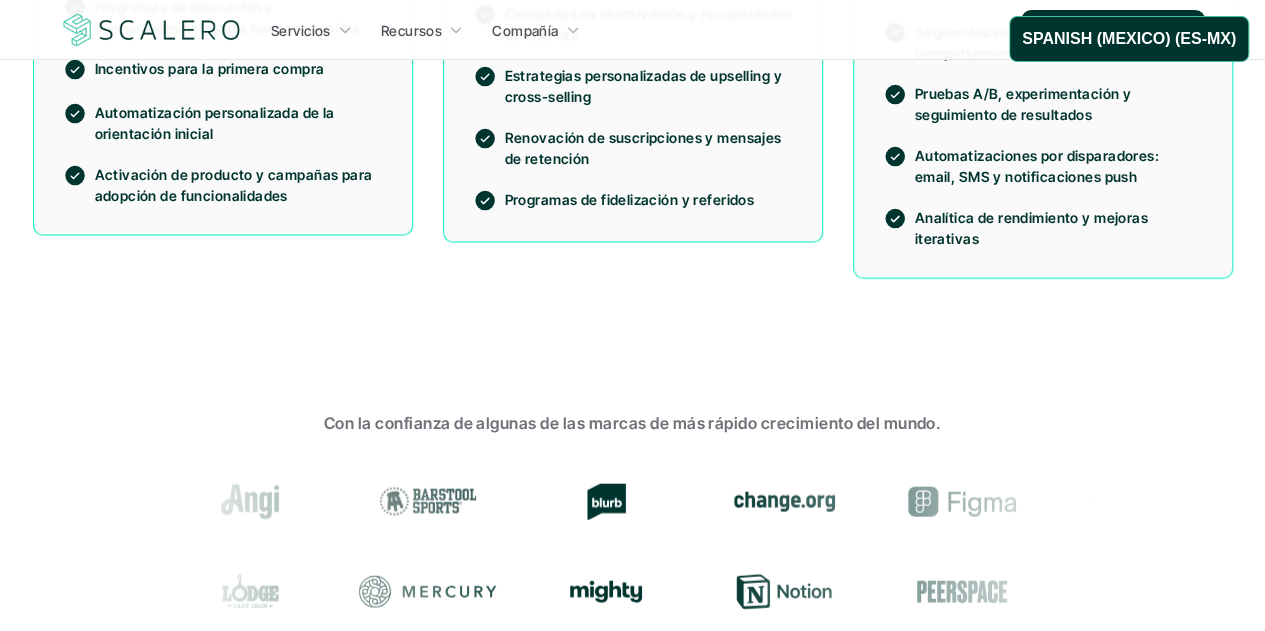 click on "Con la confianza de algunas de las marcas de más rápido crecimiento del mundo." at bounding box center (633, 569) 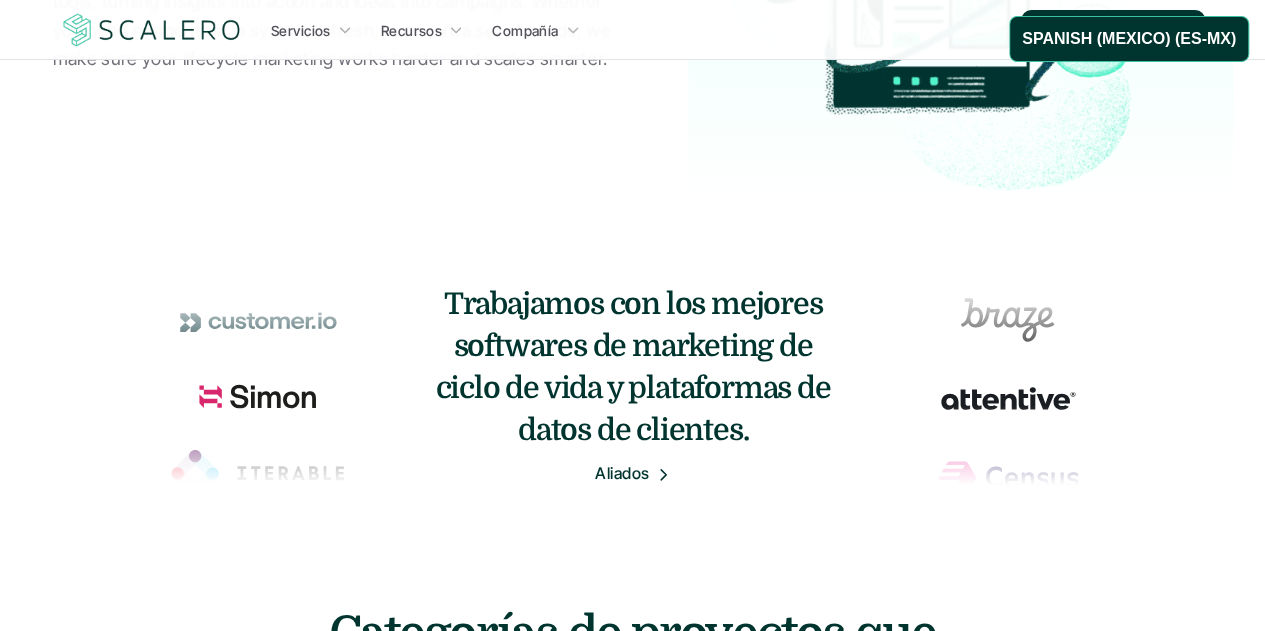 scroll, scrollTop: 0, scrollLeft: 0, axis: both 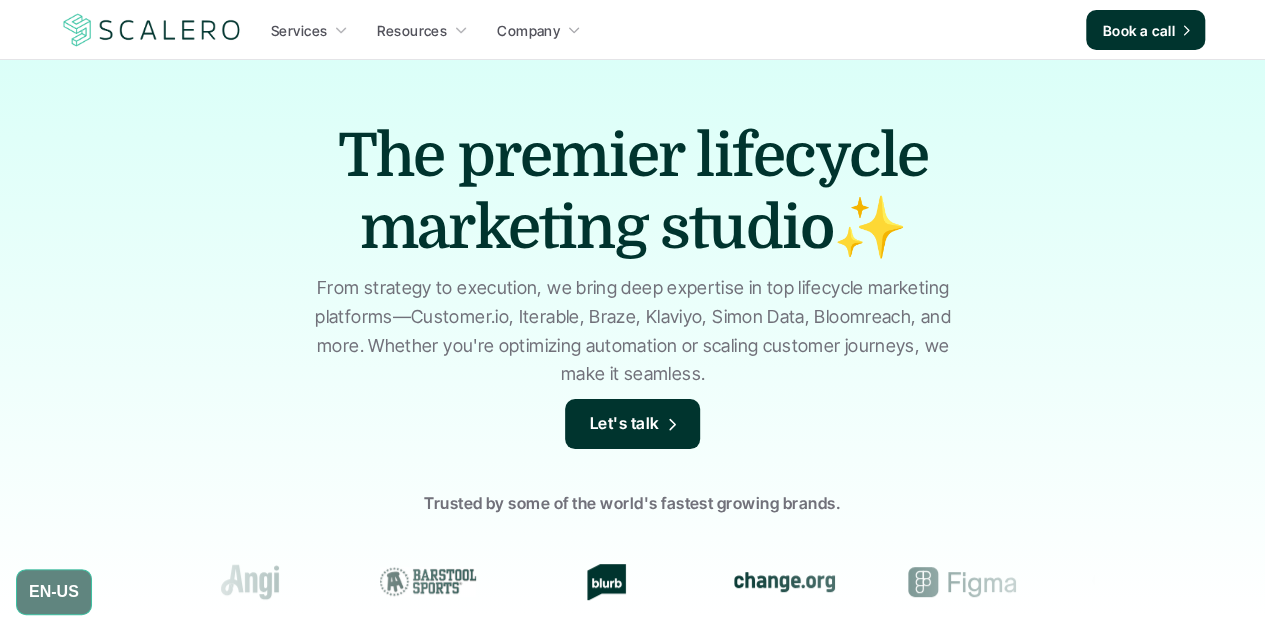 click on "EN-US" at bounding box center (54, 592) 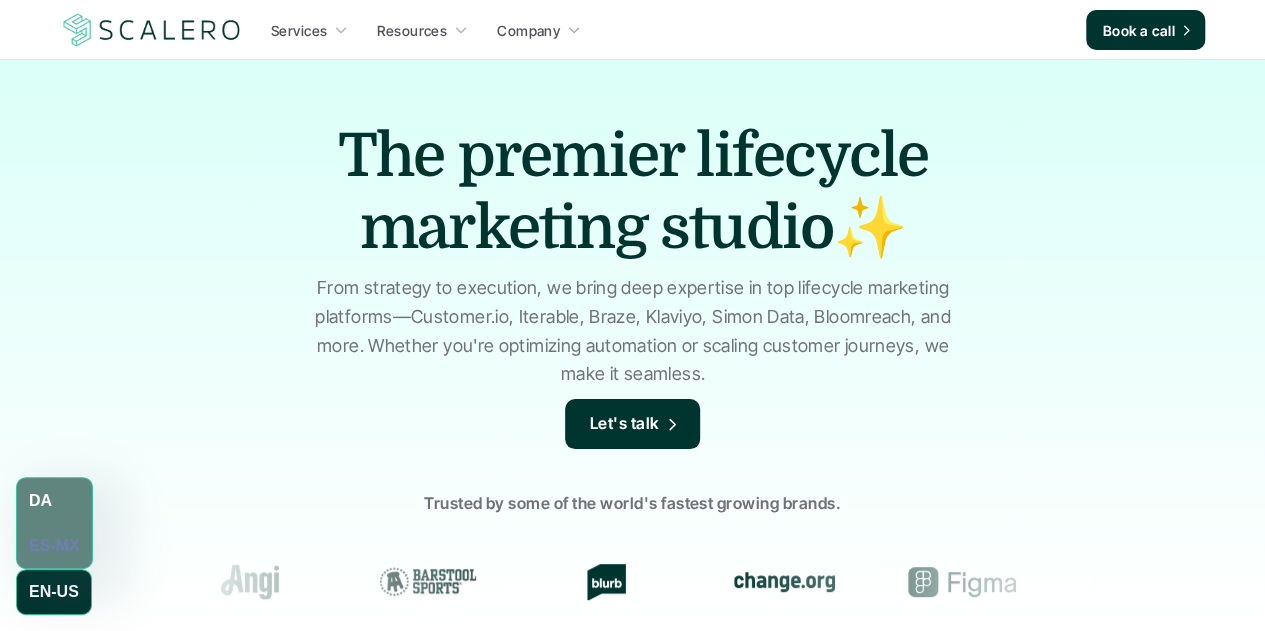 click on "[COUNTRY_CODE]" at bounding box center (40, 501) 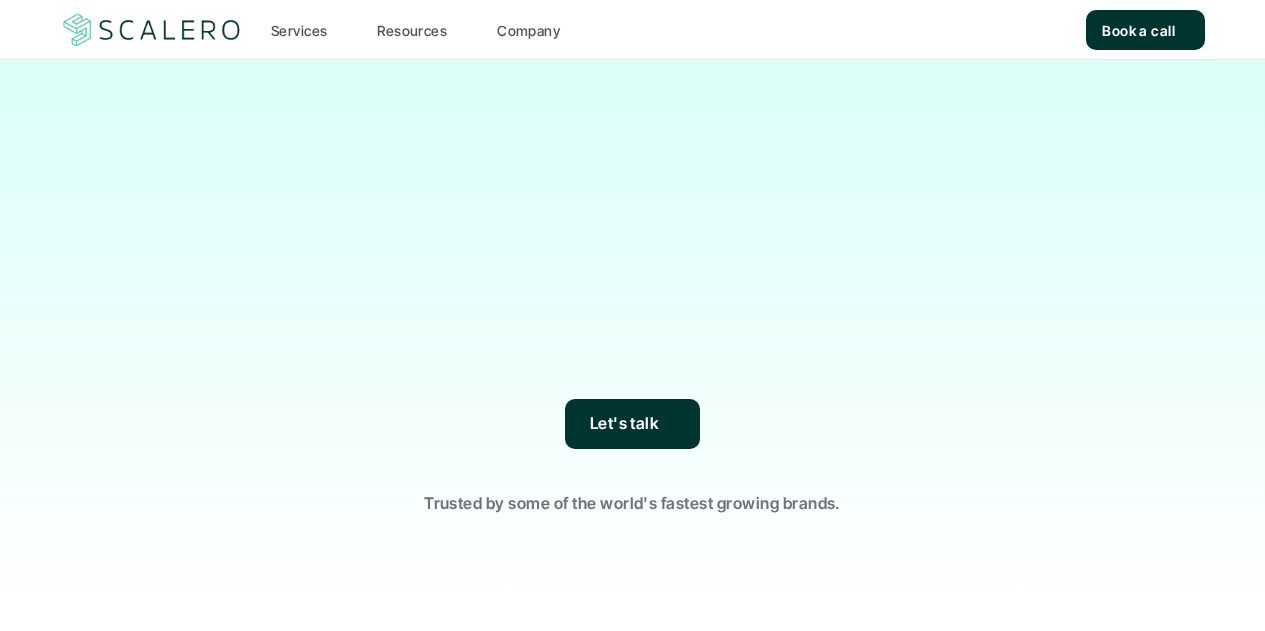 scroll, scrollTop: 0, scrollLeft: 0, axis: both 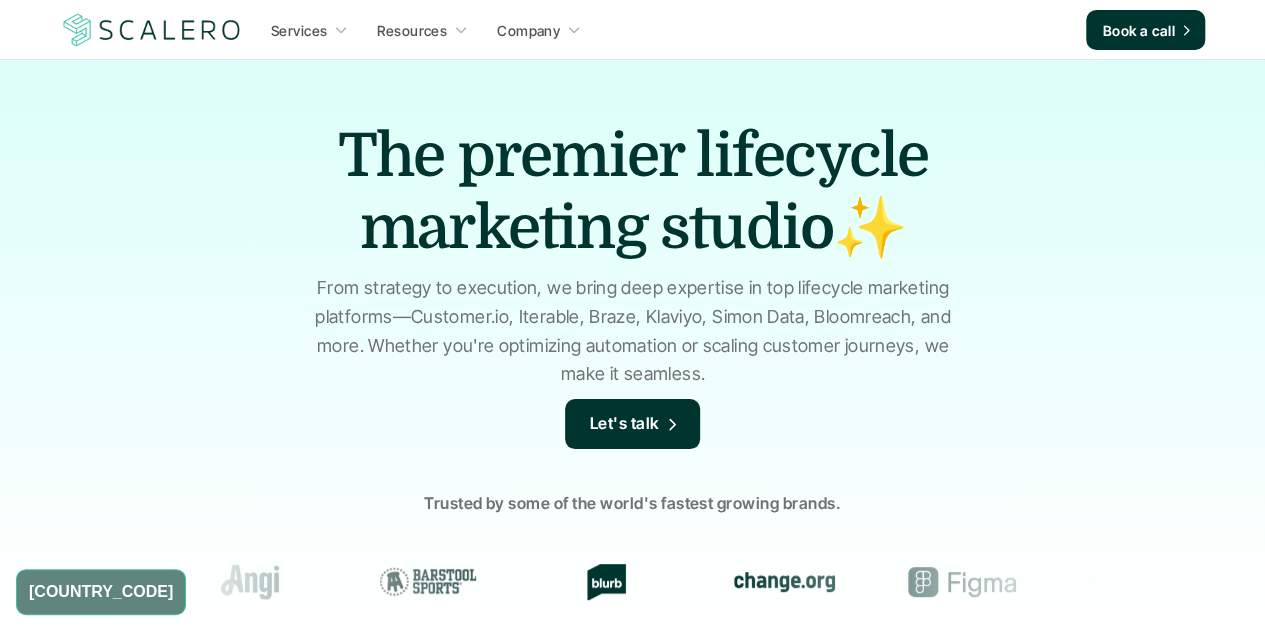 click on "Services Resources Company Book a call The premier lifecycle marketing studio✨ From strategy to execution, we bring deep expertise in top lifecycle marketing platforms—Customer.io, Iterable, Braze, Klaviyo, Simon Data, Bloomreach, and more. Whether you're optimizing automation or scaling customer journeys, we make it seamless. Let's talk Trusted by some of the world's fastest growing brands. Our services Thoughtful partners, reliable execution We strengthen your lifecycle marketing team—regardless if you need to implement new tools or optimize what’s already in place. Execution Strategy Lifecycle marketing Email and lifecycle is a lot to manage across data, automations, segmentation, deliverability, analyses and more. Scalero bolsters existing lifecycle marketing programs, or we can help you start from scratch. We focus on the depth and the breadth of lifecycle marketing. Learn more Connectors Implementations Data engineering See what we do Design HTML/CSS Liquid/Jinja" at bounding box center (632, 1940) 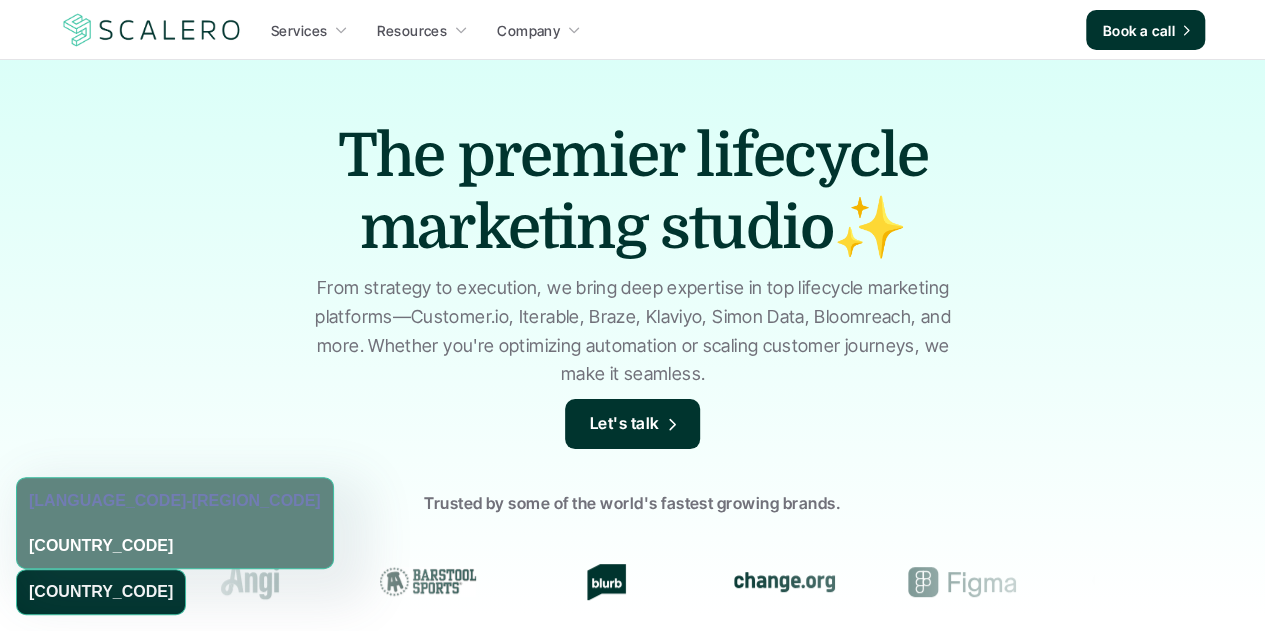click on "[COUNTRY_CODE]" at bounding box center [101, 546] 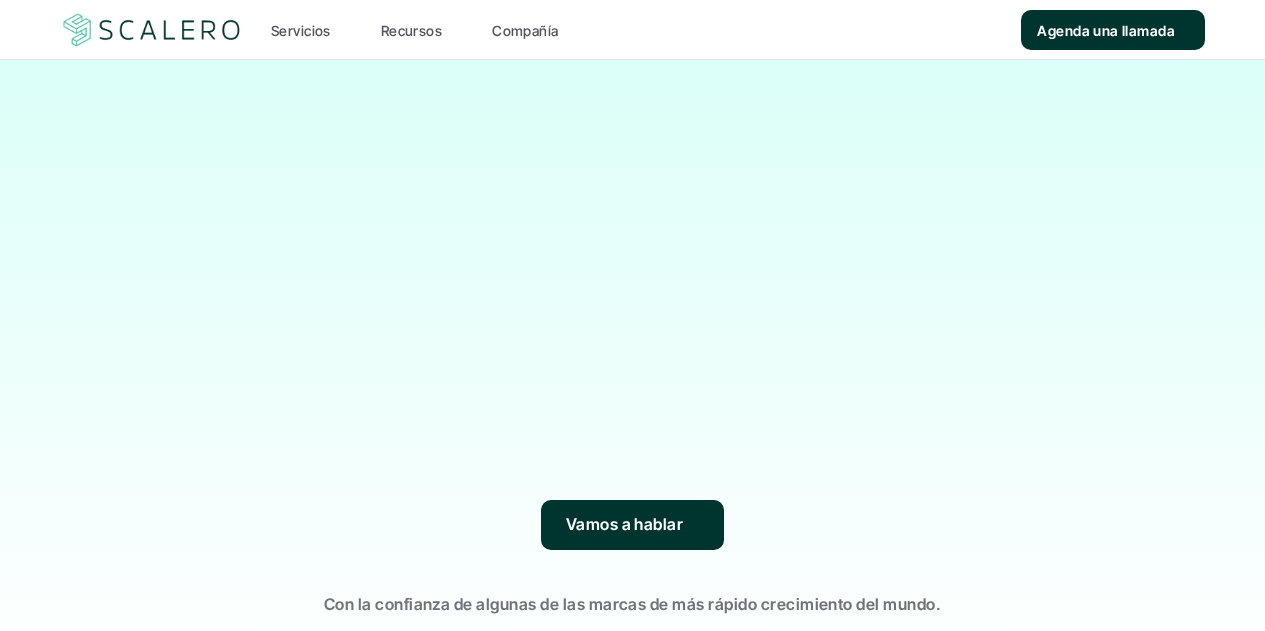 scroll, scrollTop: 0, scrollLeft: 0, axis: both 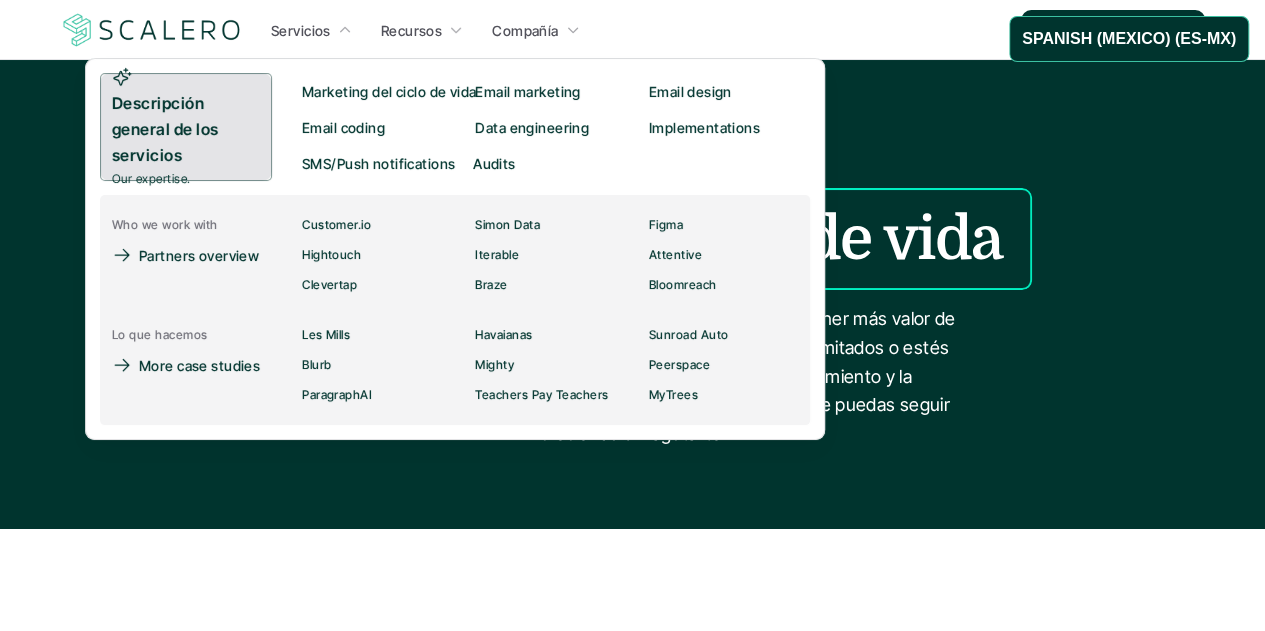 click on "Descripción general de los servicios" at bounding box center (186, 129) 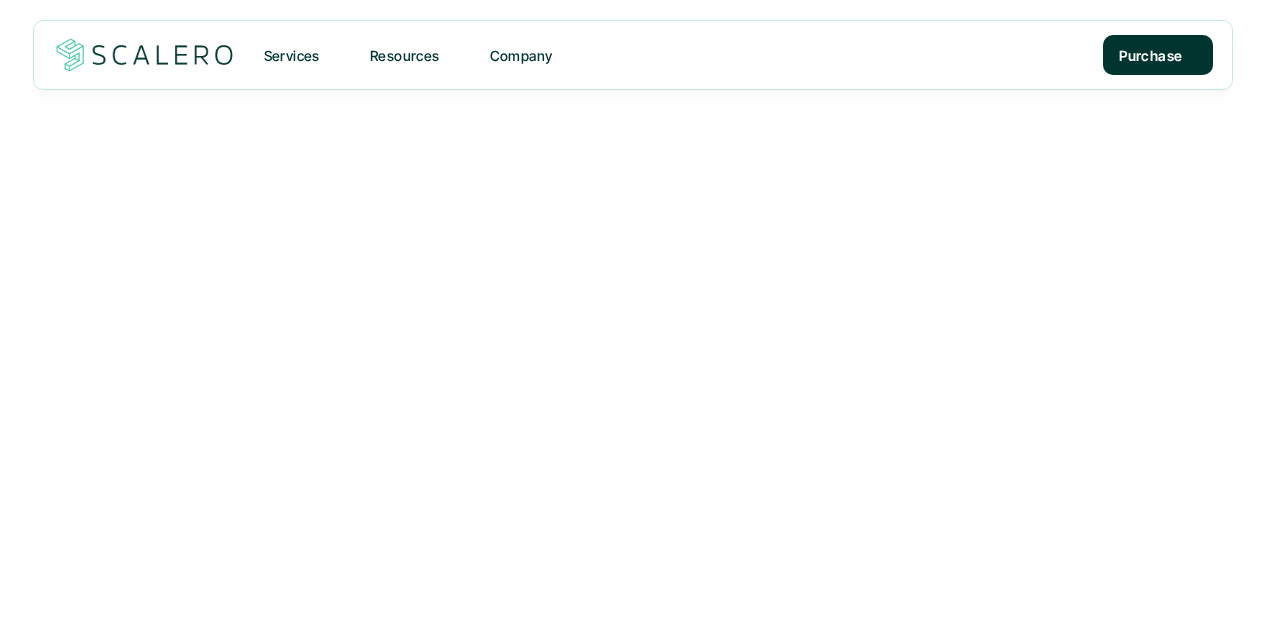 scroll, scrollTop: 0, scrollLeft: 0, axis: both 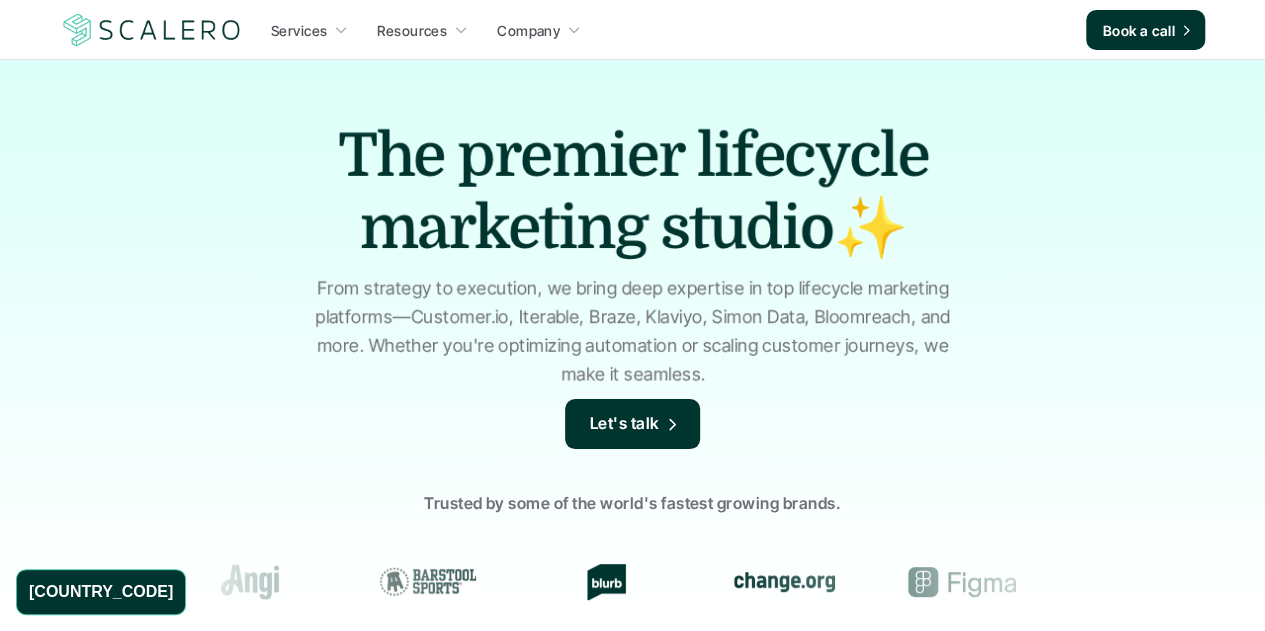 click on "Services" at bounding box center [299, 30] 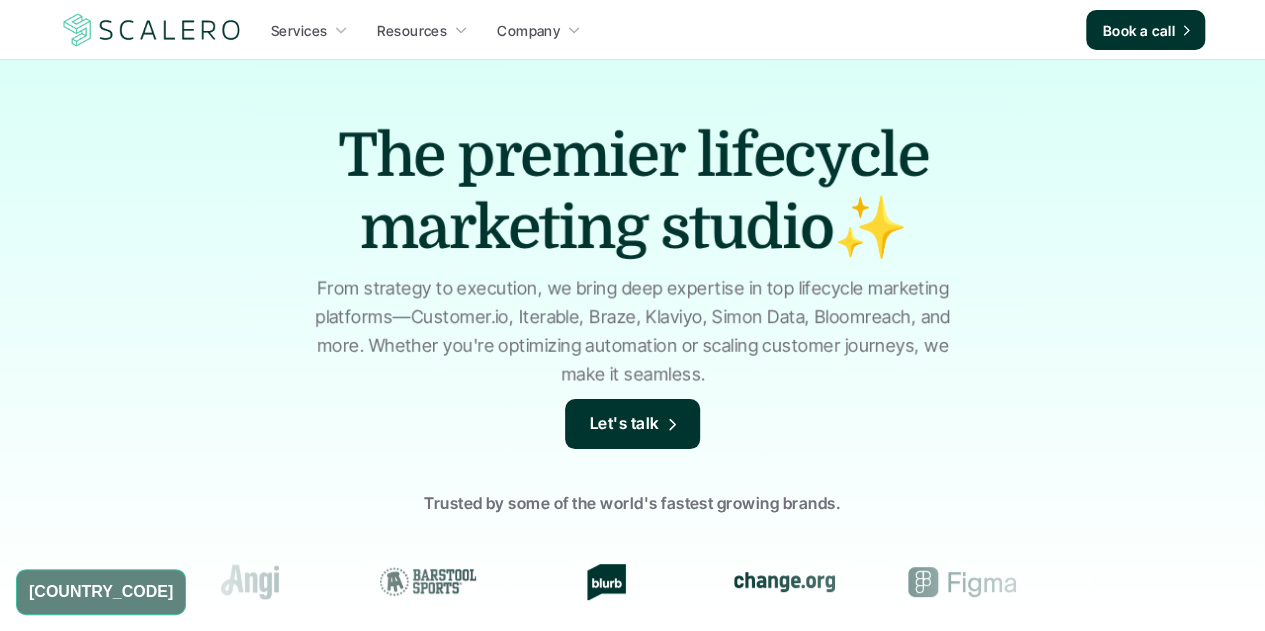click on "EN-US" at bounding box center (101, 592) 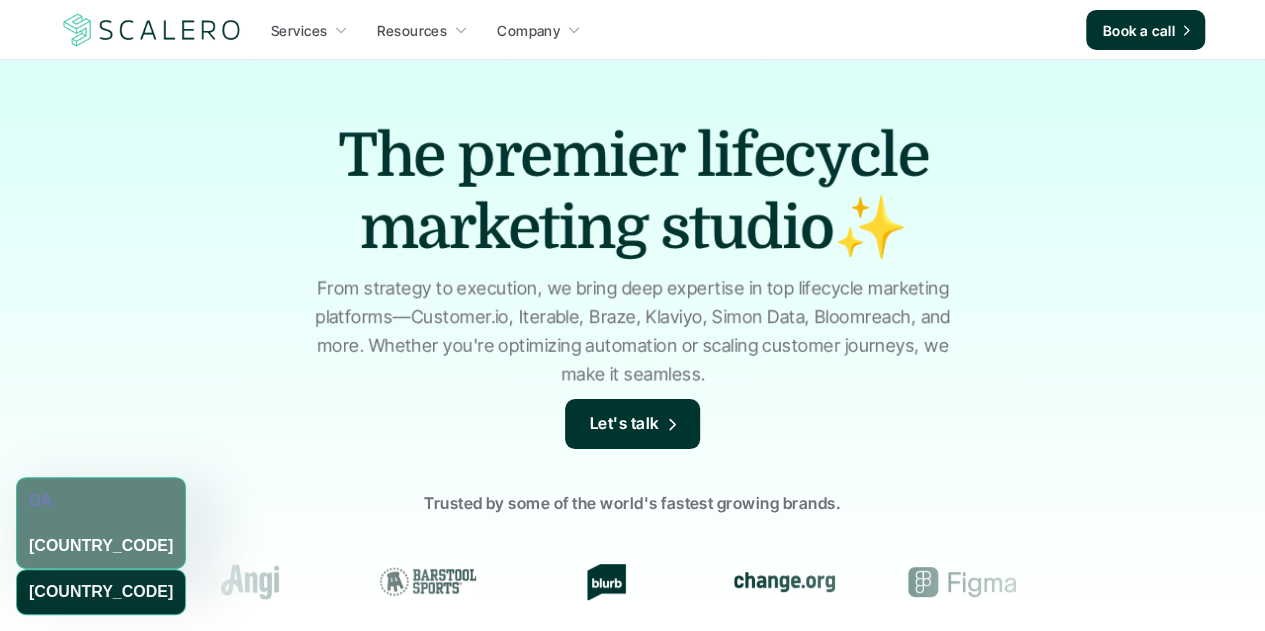 click on "ES-MX" at bounding box center (101, 546) 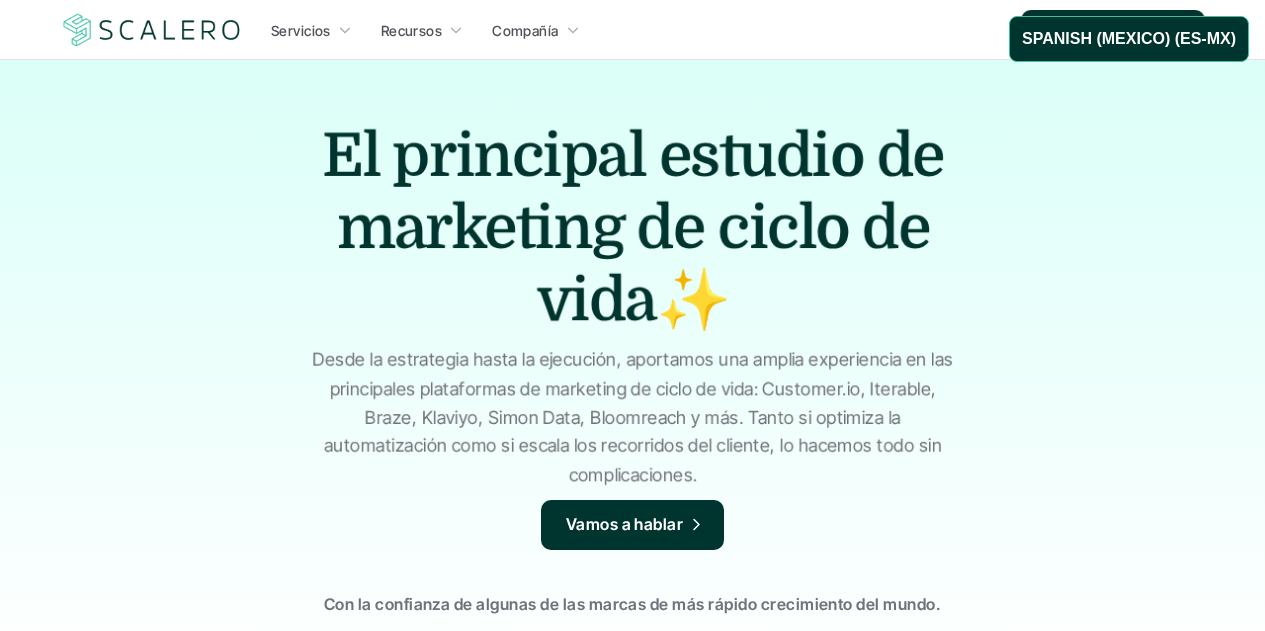 scroll, scrollTop: 0, scrollLeft: 0, axis: both 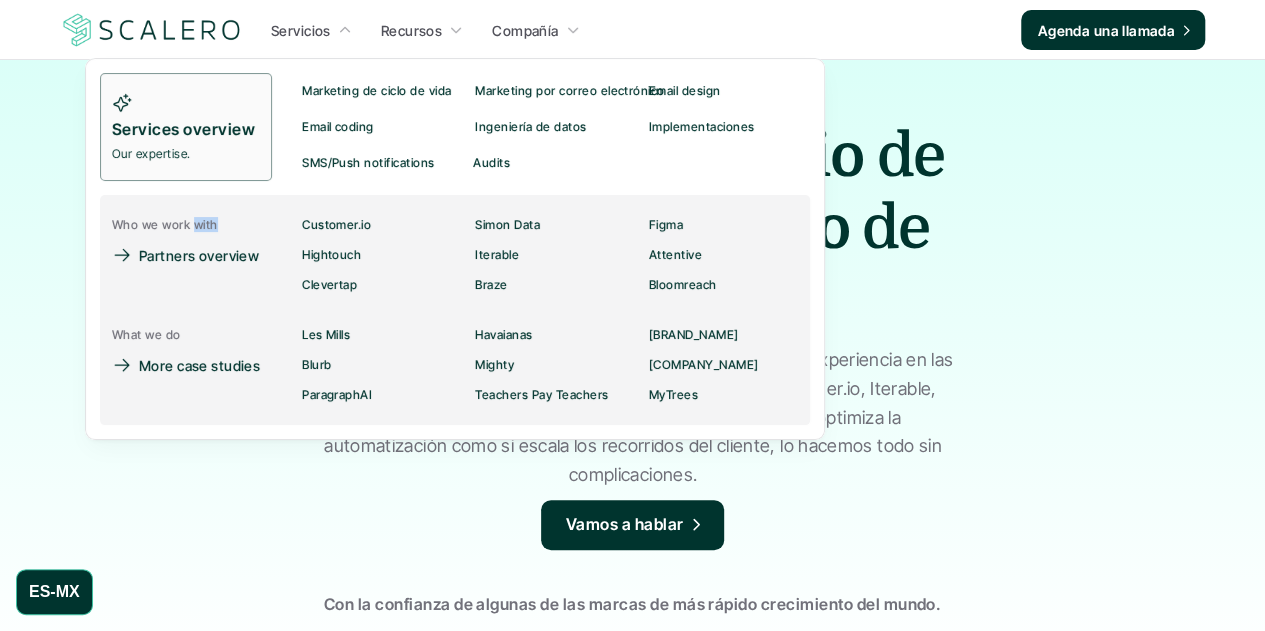drag, startPoint x: 193, startPoint y: 223, endPoint x: 221, endPoint y: 225, distance: 28.071337 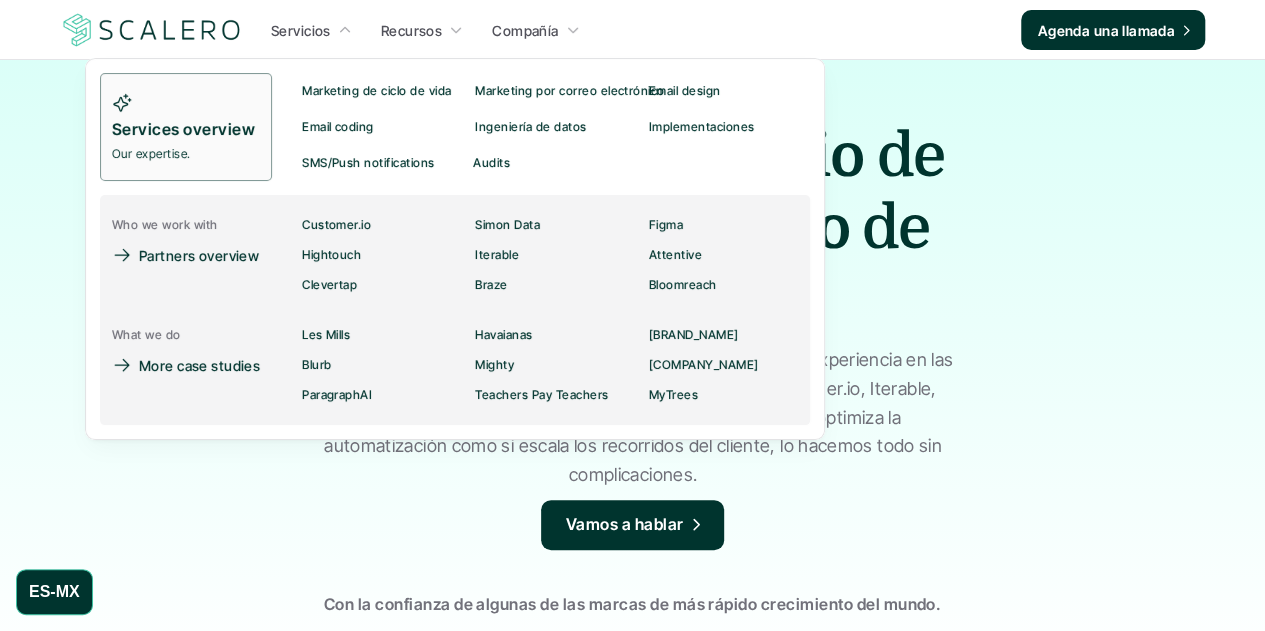 click on "What we do" at bounding box center (146, 335) 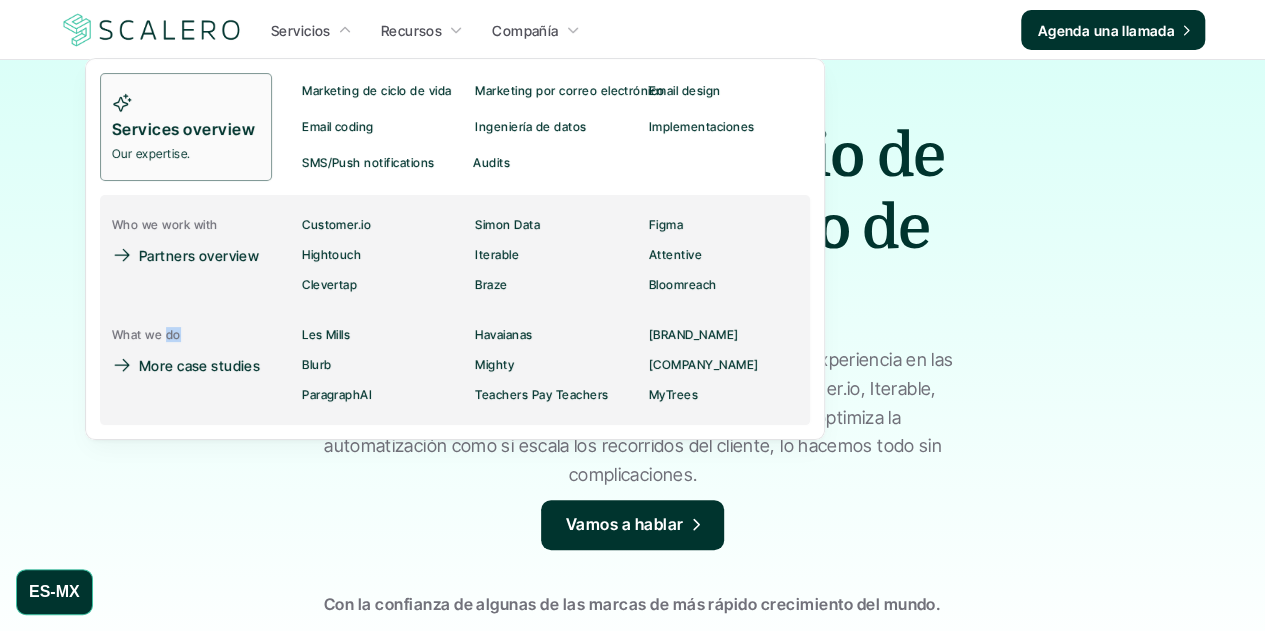 click on "What we do" at bounding box center [146, 335] 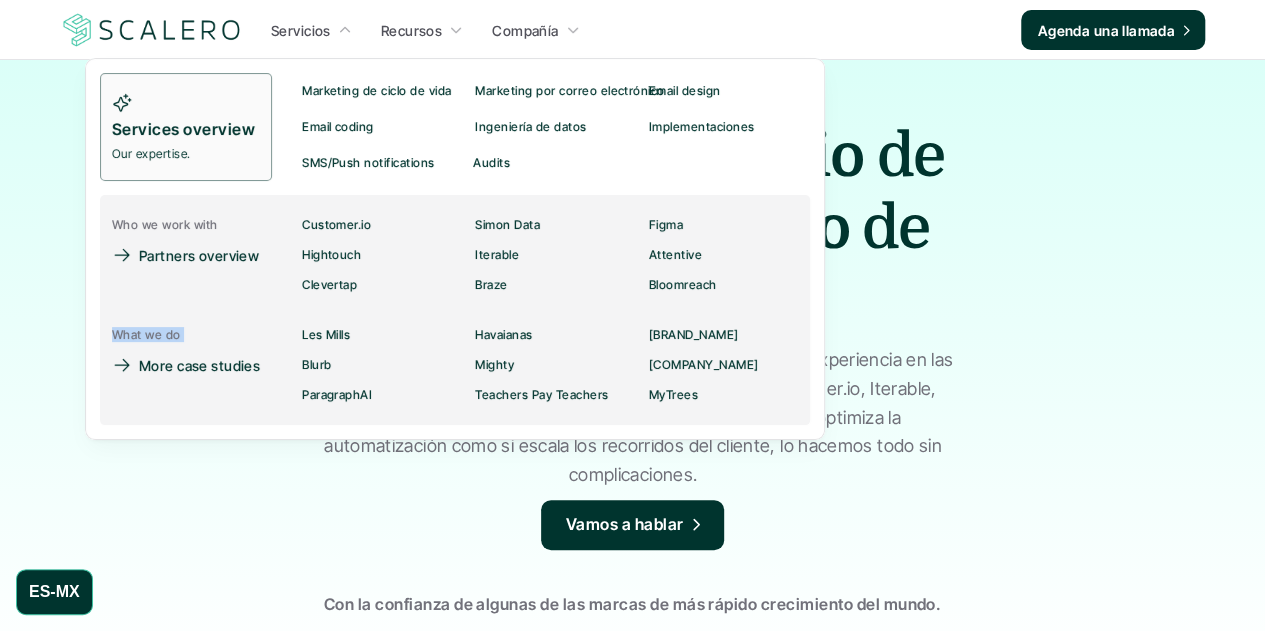 click on "What we do" at bounding box center [146, 335] 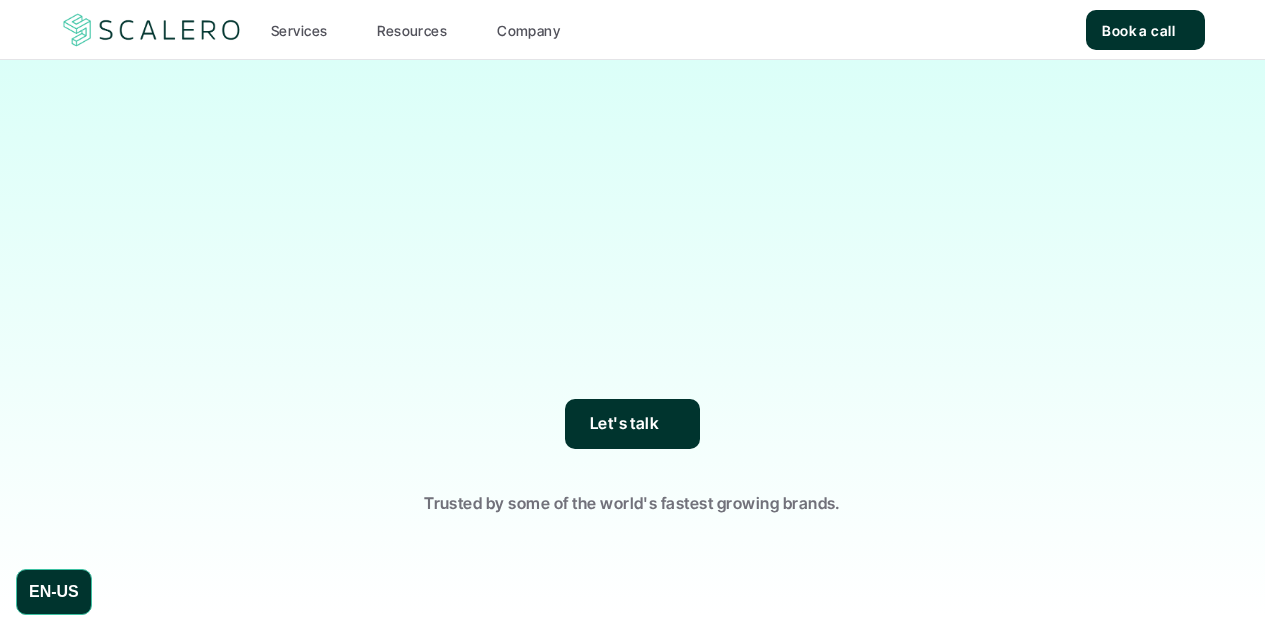 scroll, scrollTop: 0, scrollLeft: 0, axis: both 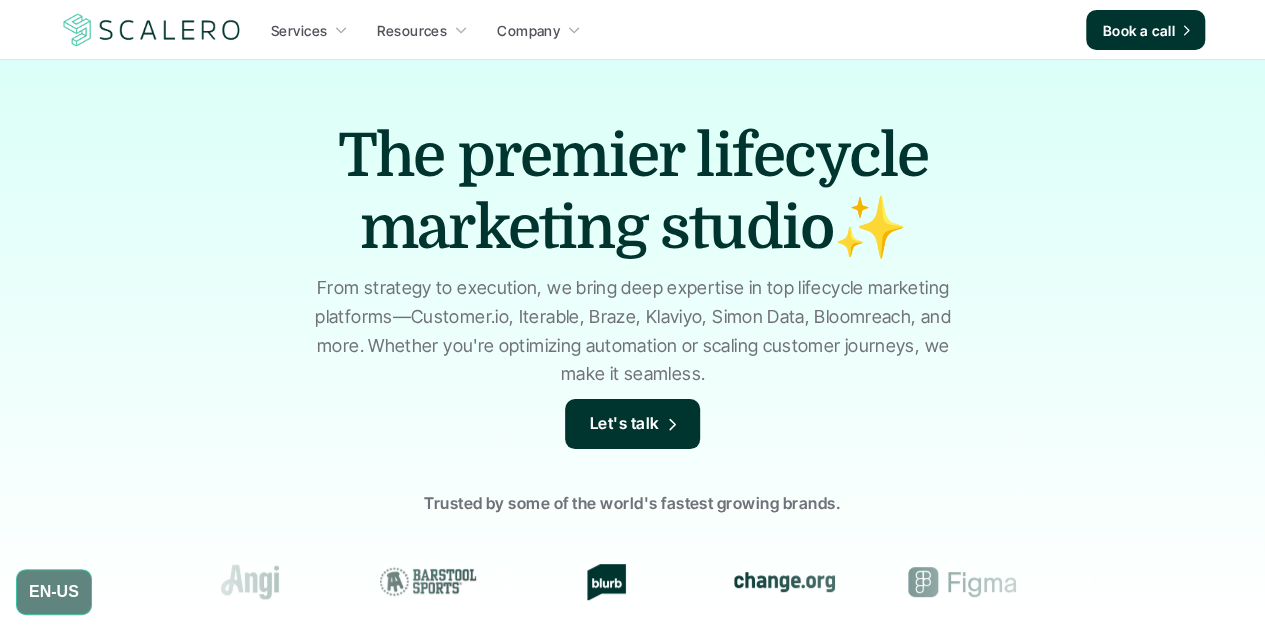 click on "EN-US" at bounding box center [54, 592] 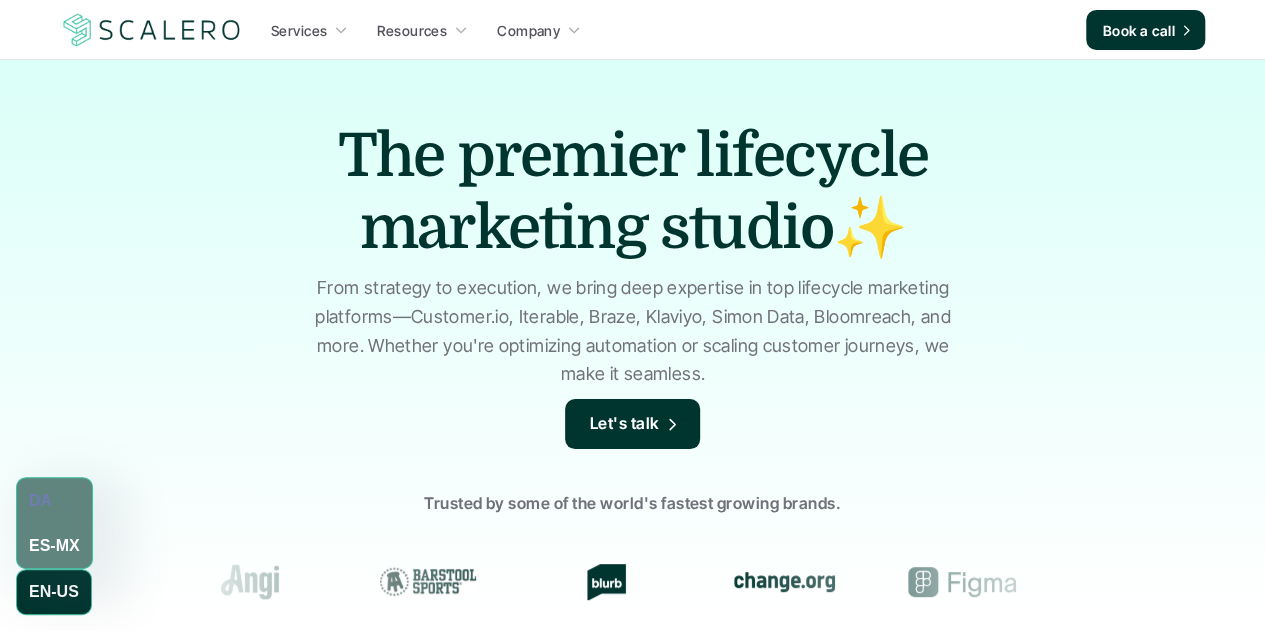 click on "ES-MX" at bounding box center [54, 546] 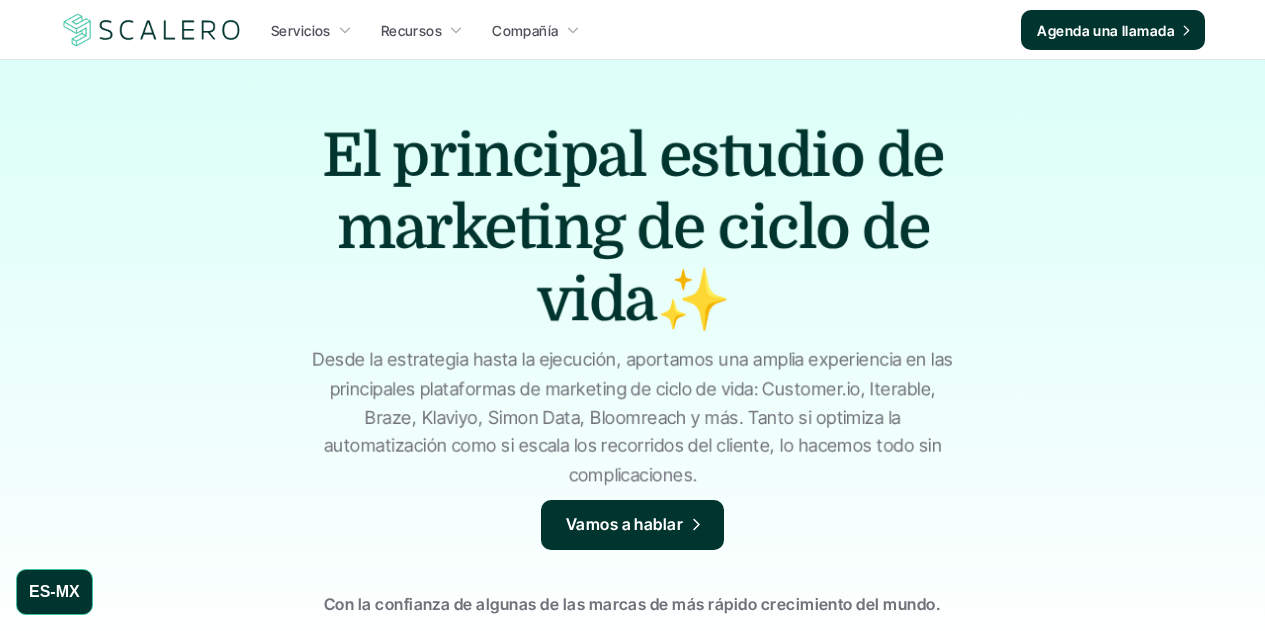 scroll, scrollTop: 0, scrollLeft: 0, axis: both 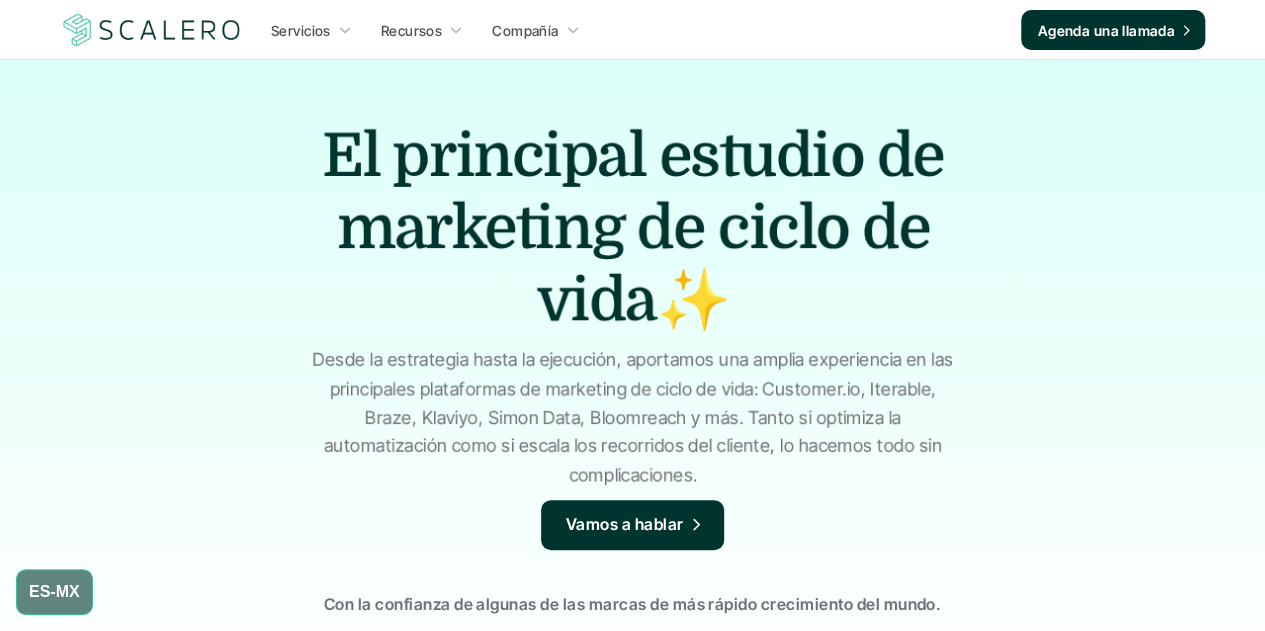 click on "ES-MX" at bounding box center (54, 592) 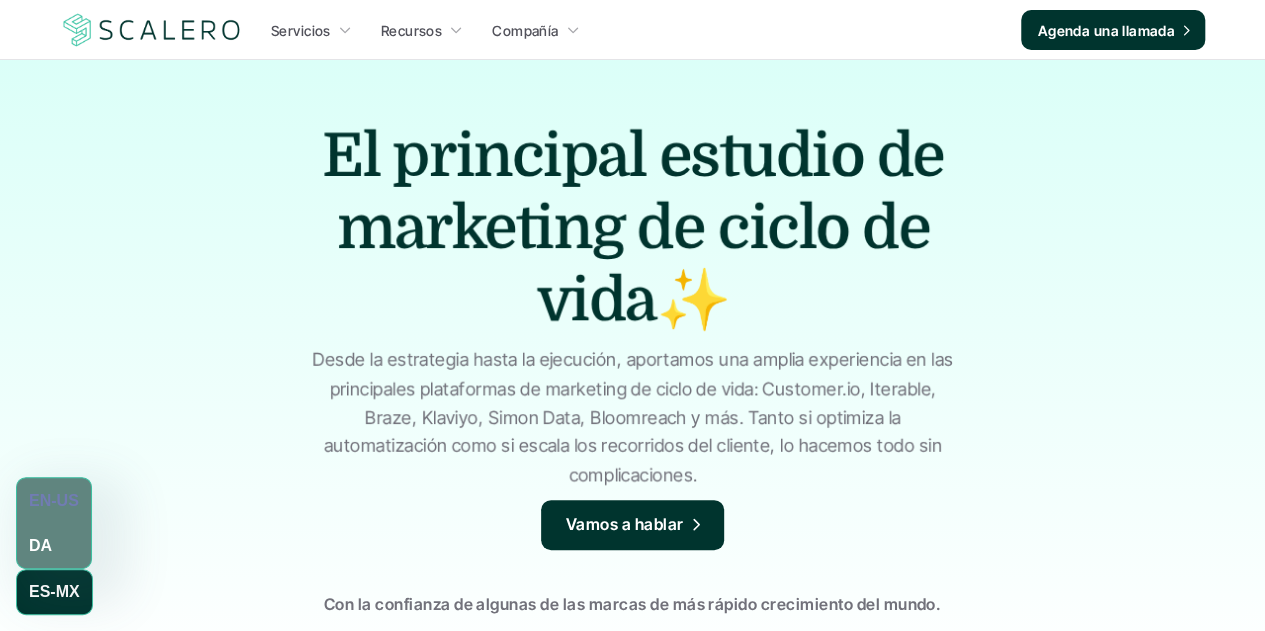 click on "DA" at bounding box center [54, 545] 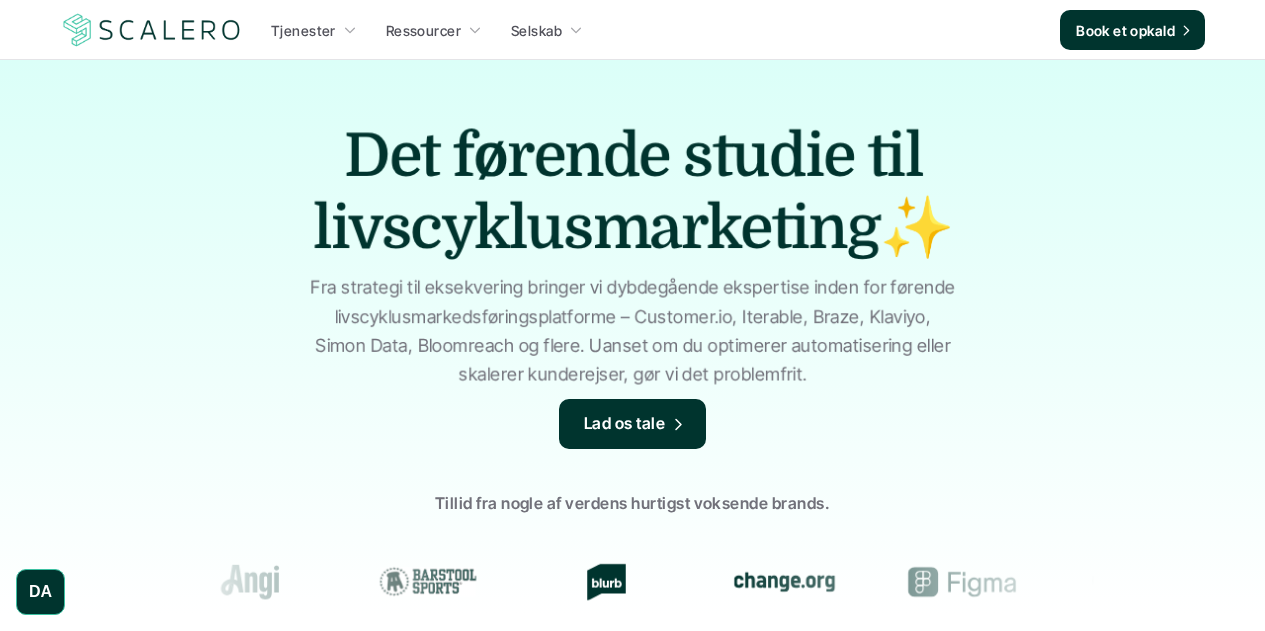 scroll, scrollTop: 0, scrollLeft: 0, axis: both 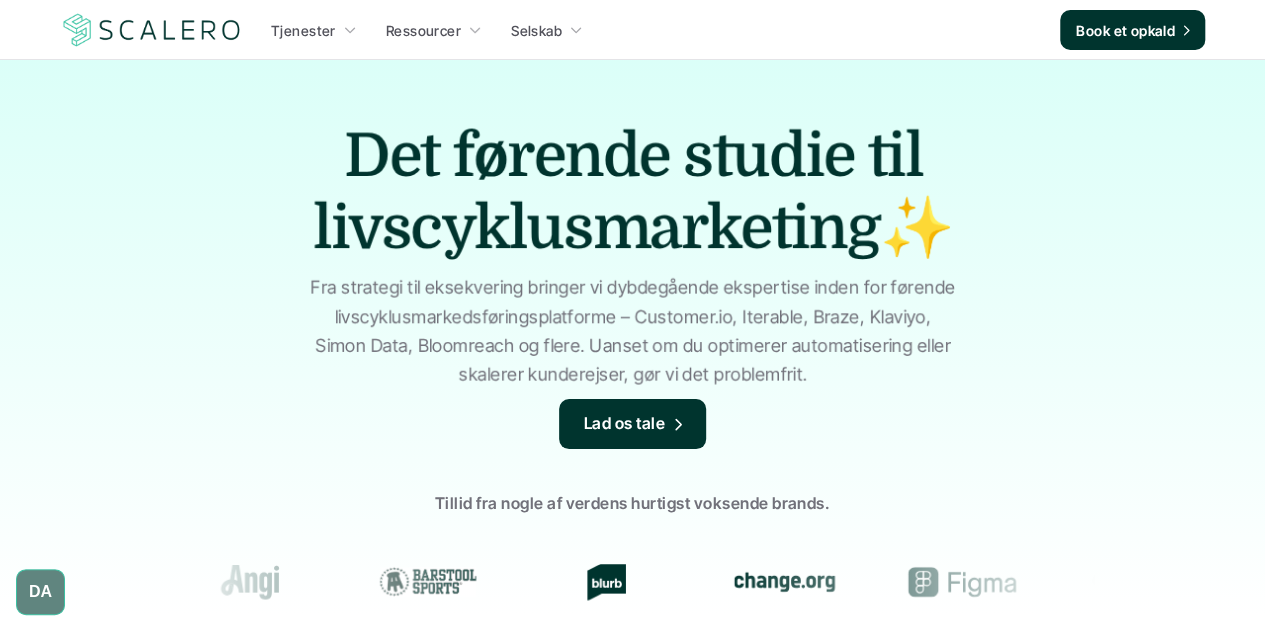 click on "DA" at bounding box center (40, 592) 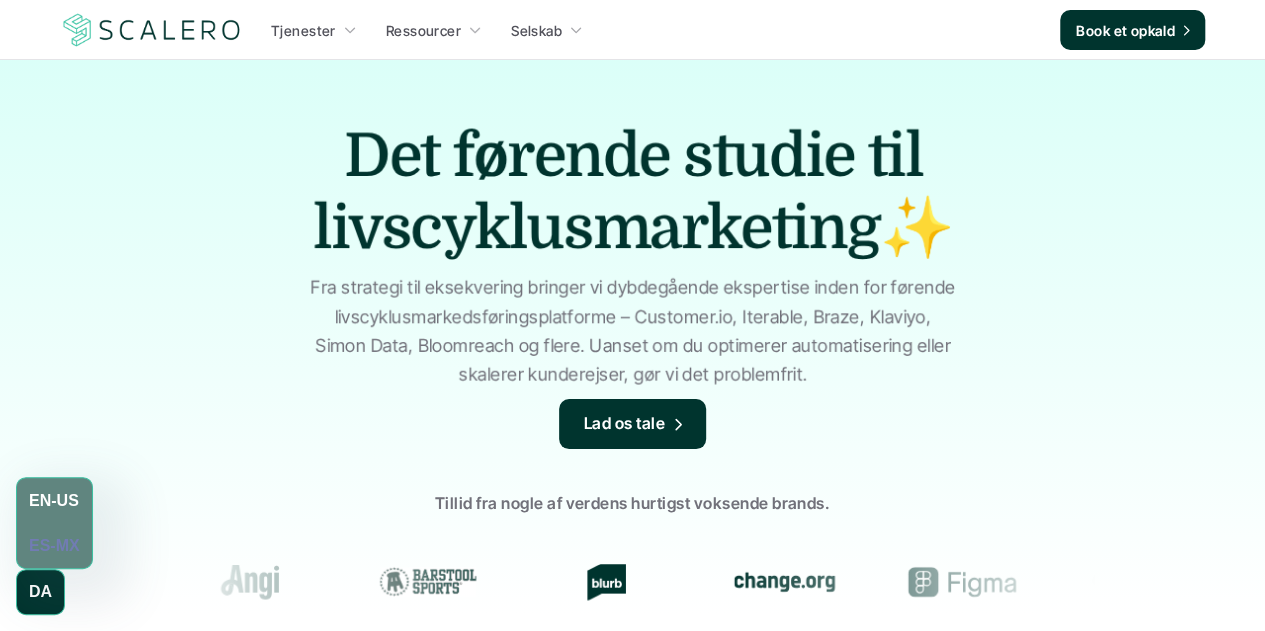 click on "EN-US" at bounding box center (54, 501) 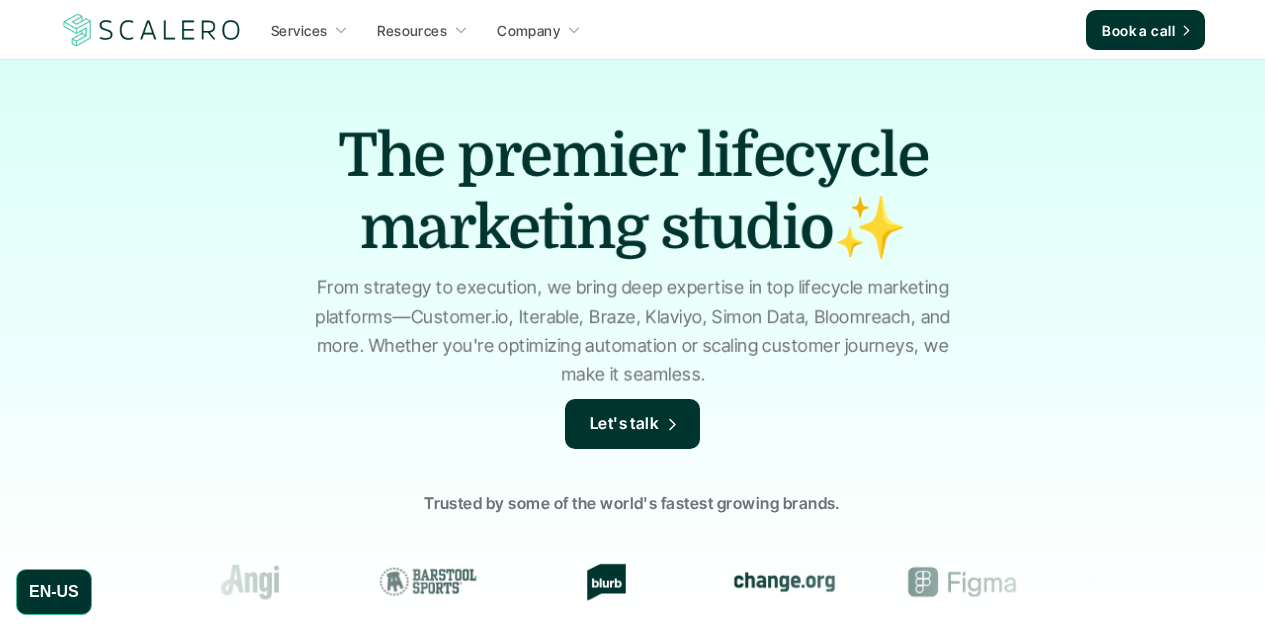 scroll, scrollTop: 0, scrollLeft: 0, axis: both 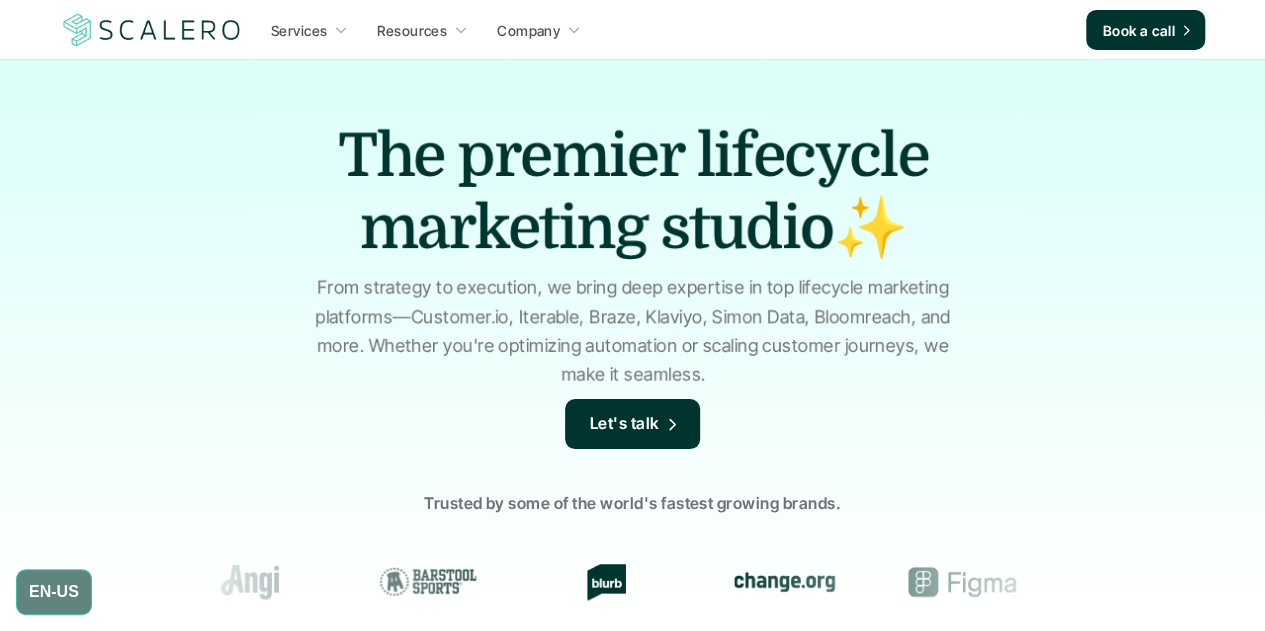 click on "[LANGUAGE_CODE]" at bounding box center (54, 592) 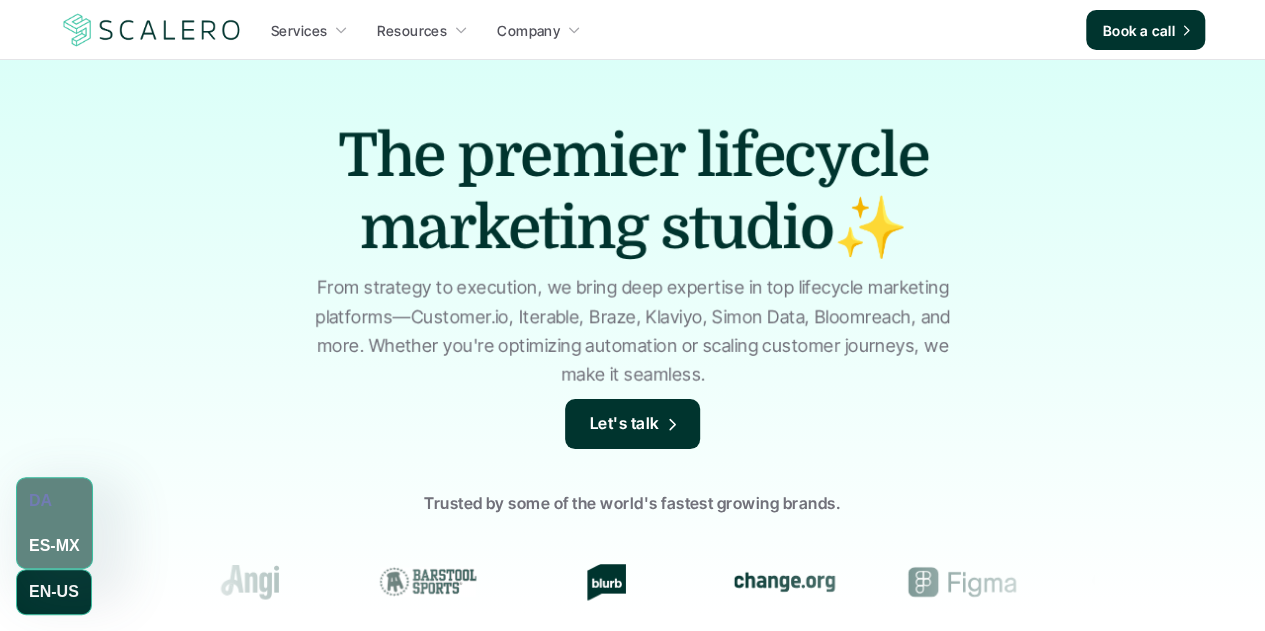 click on "ES-MX" at bounding box center [54, 546] 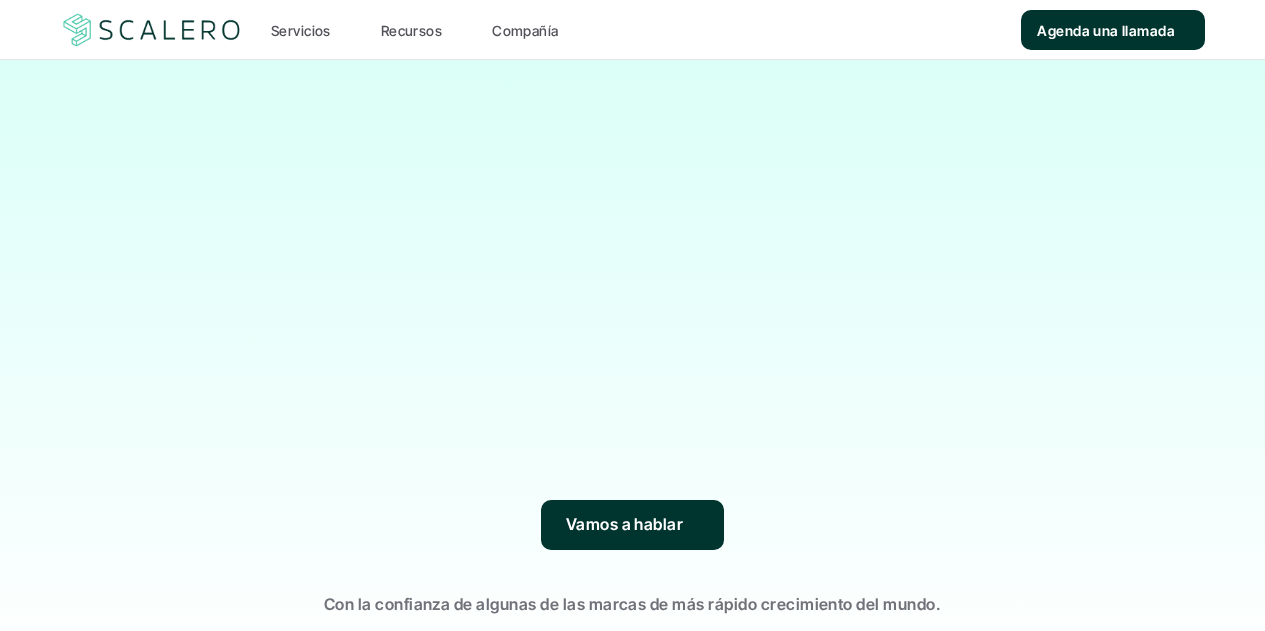 scroll, scrollTop: 0, scrollLeft: 0, axis: both 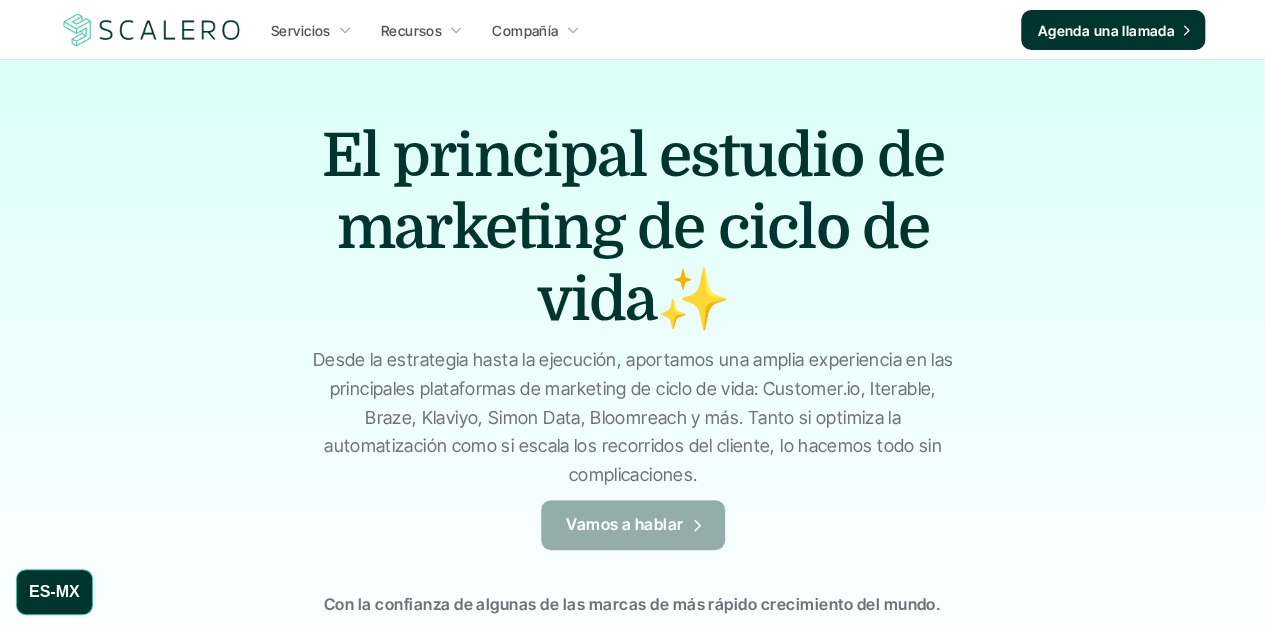 click on "Vamos a hablar" at bounding box center (625, 525) 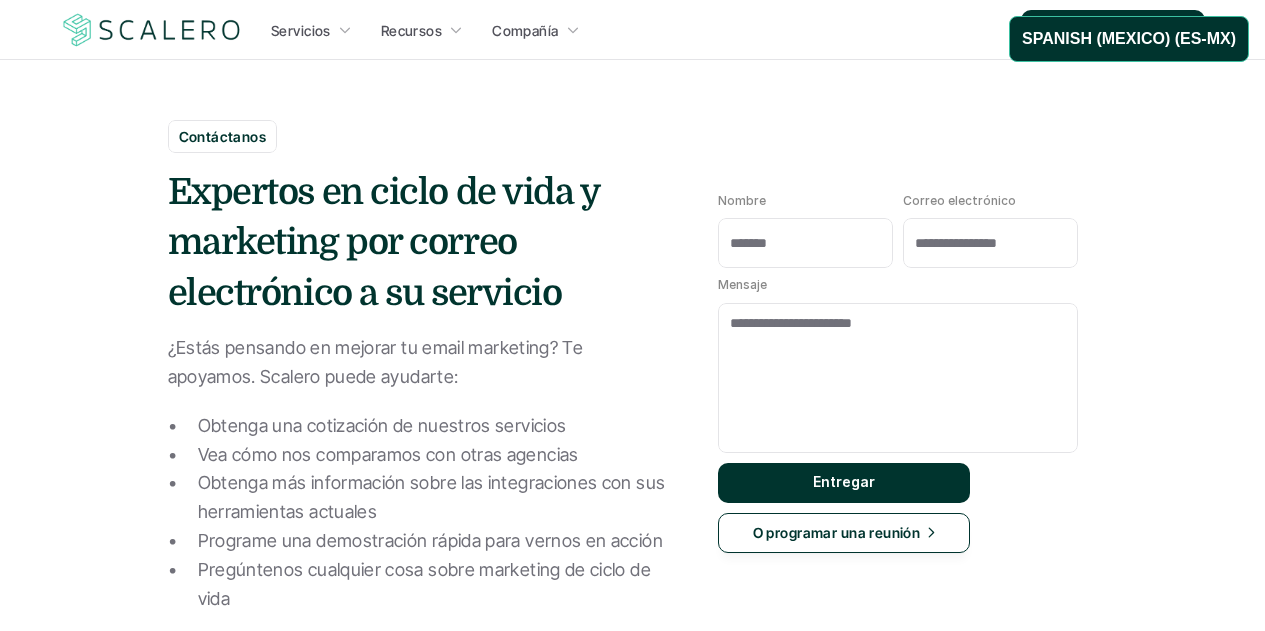 scroll, scrollTop: 0, scrollLeft: 0, axis: both 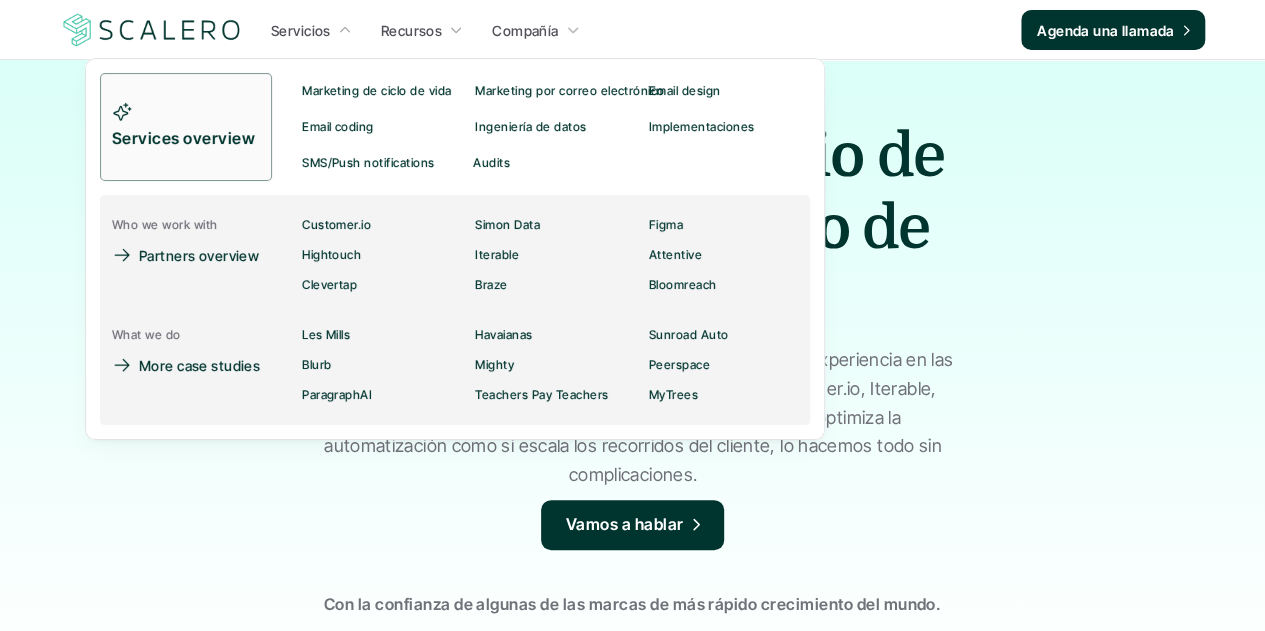 click on "Servicios" at bounding box center [301, 30] 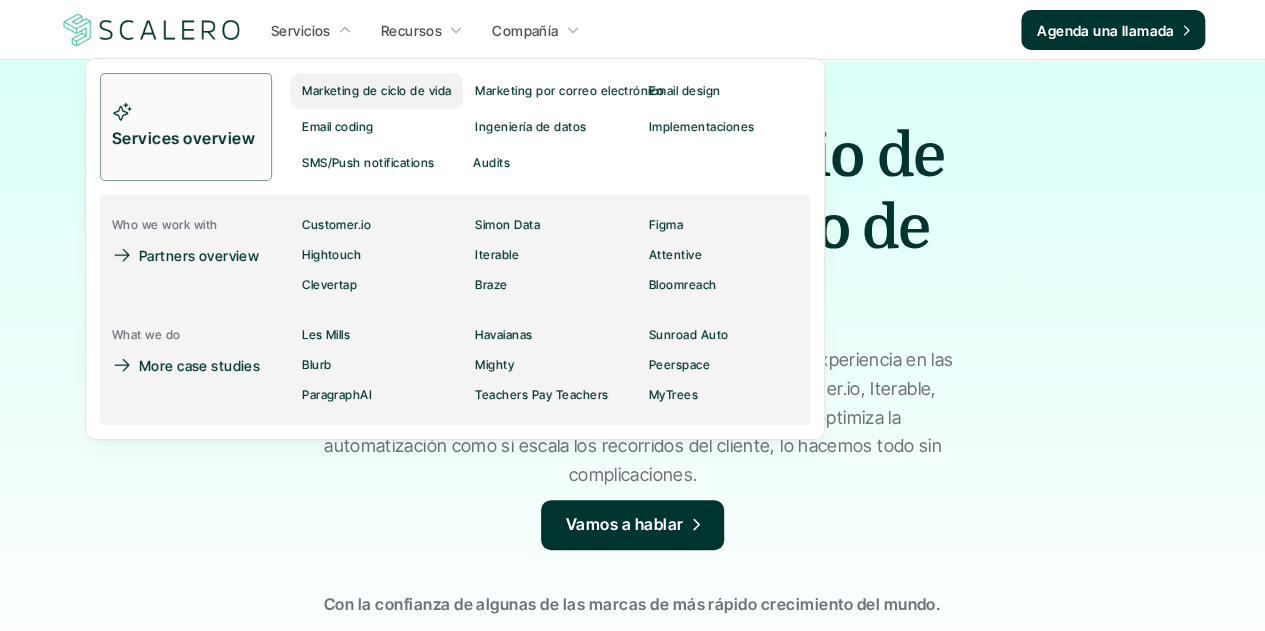 click on "Marketing de ciclo de vida" at bounding box center [376, 91] 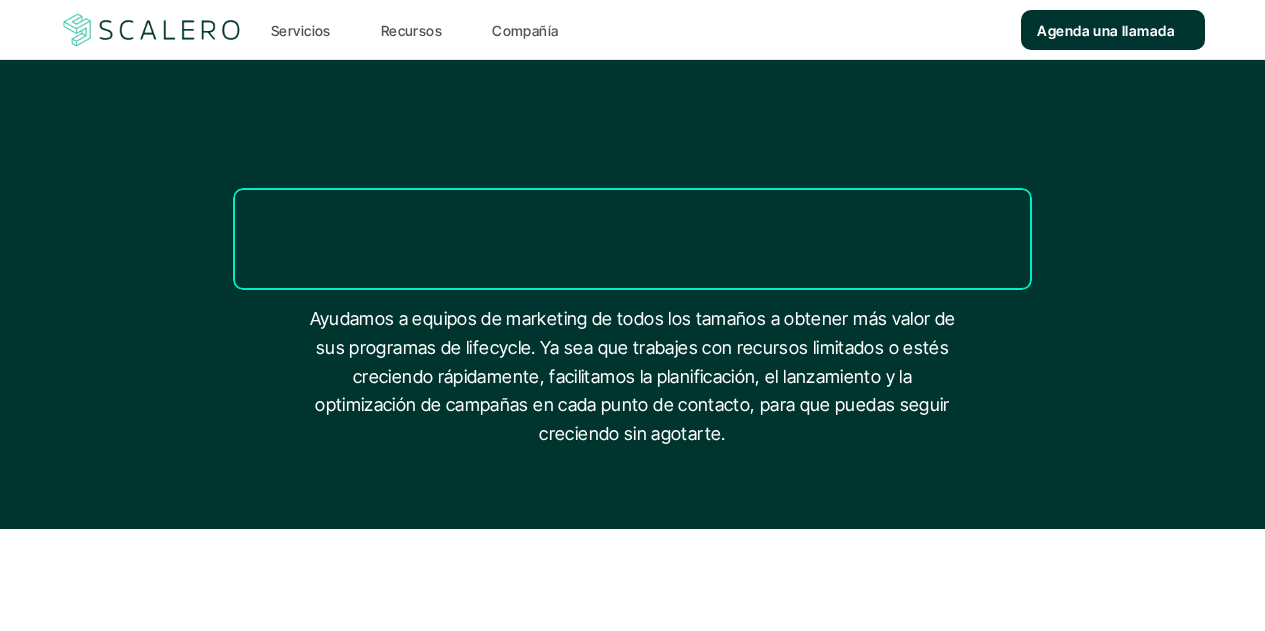 scroll, scrollTop: 0, scrollLeft: 0, axis: both 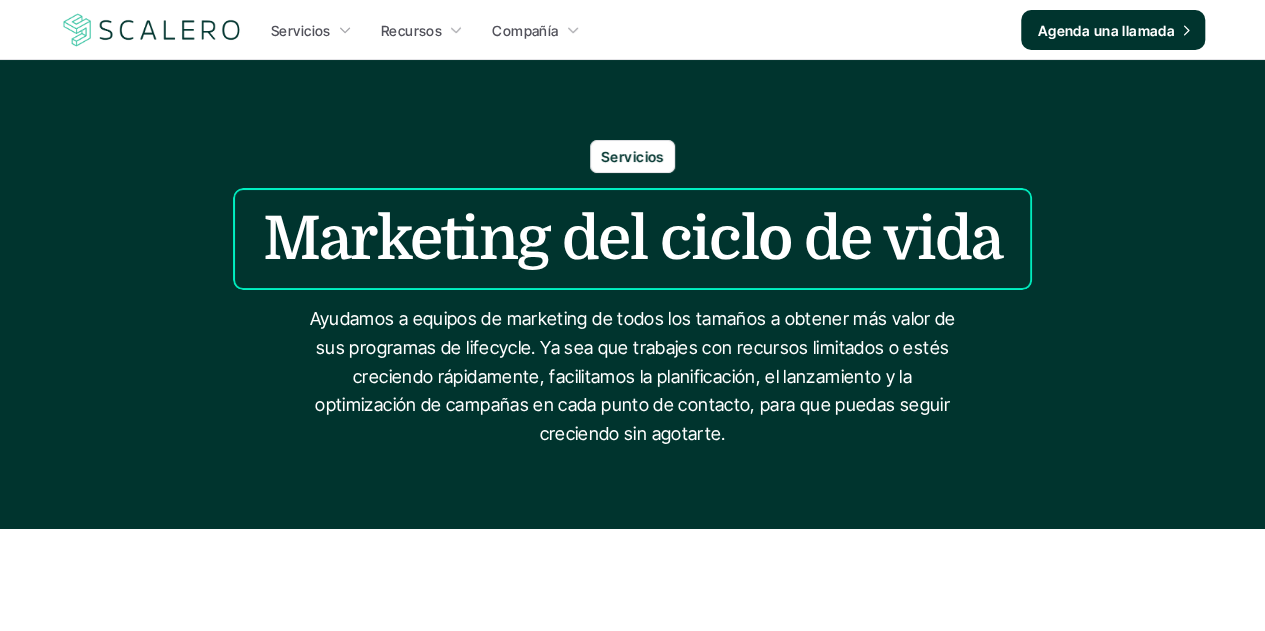 click at bounding box center [152, 30] 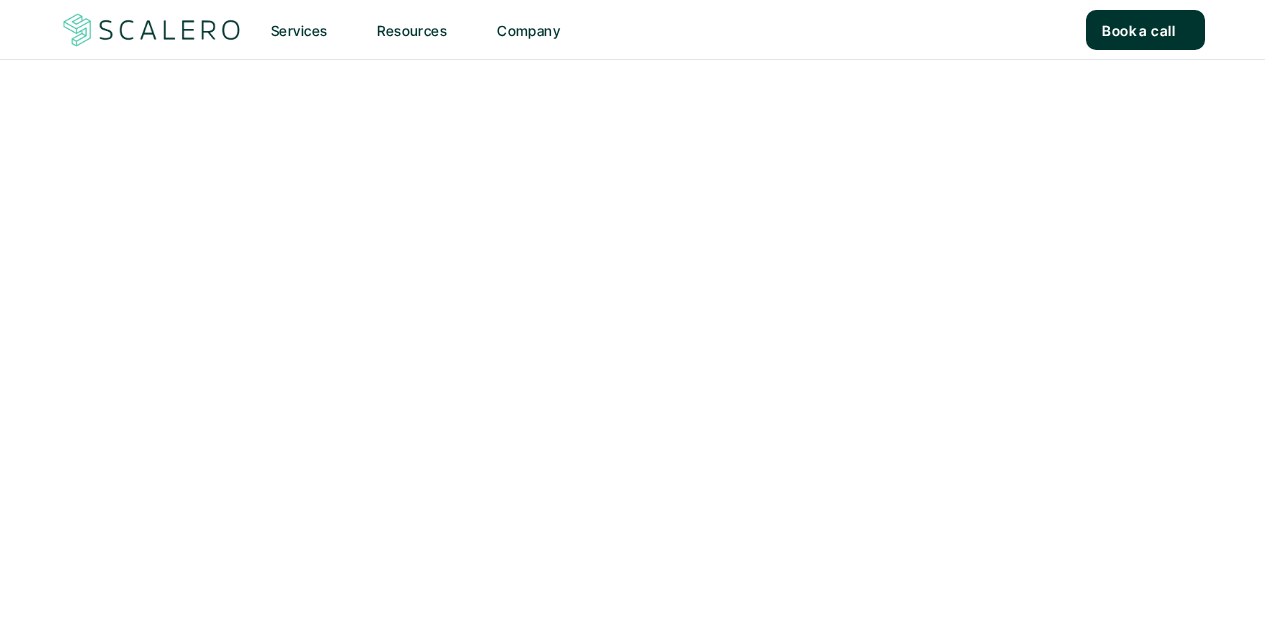 scroll, scrollTop: 0, scrollLeft: 0, axis: both 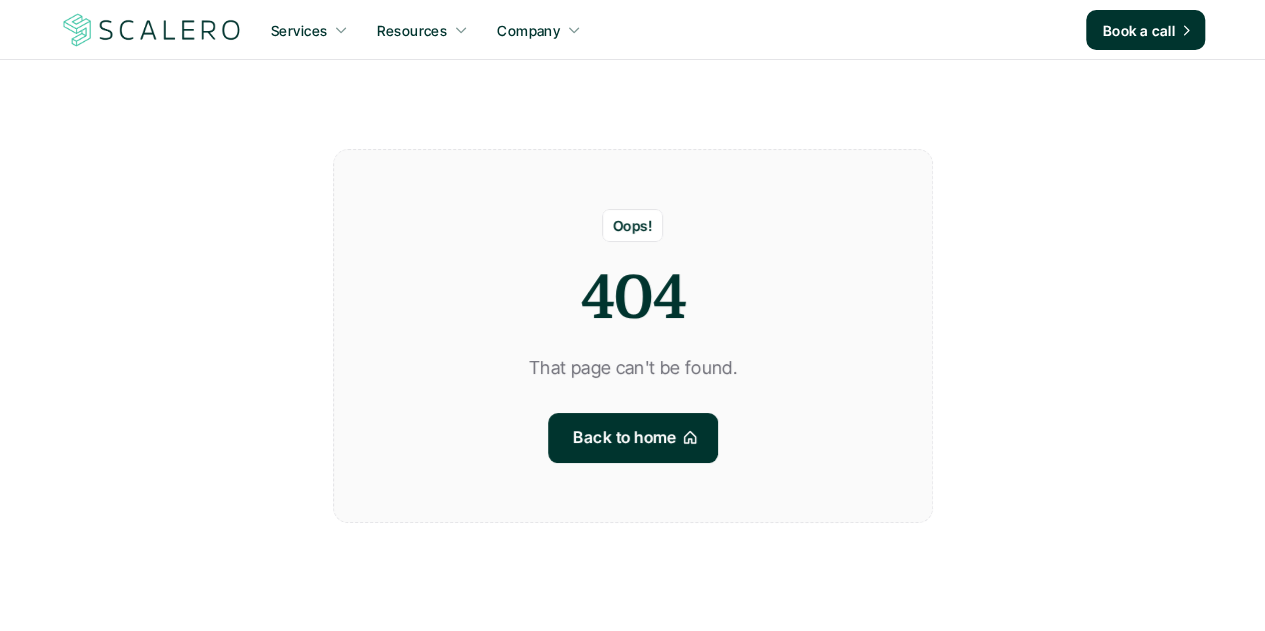 click at bounding box center (152, 30) 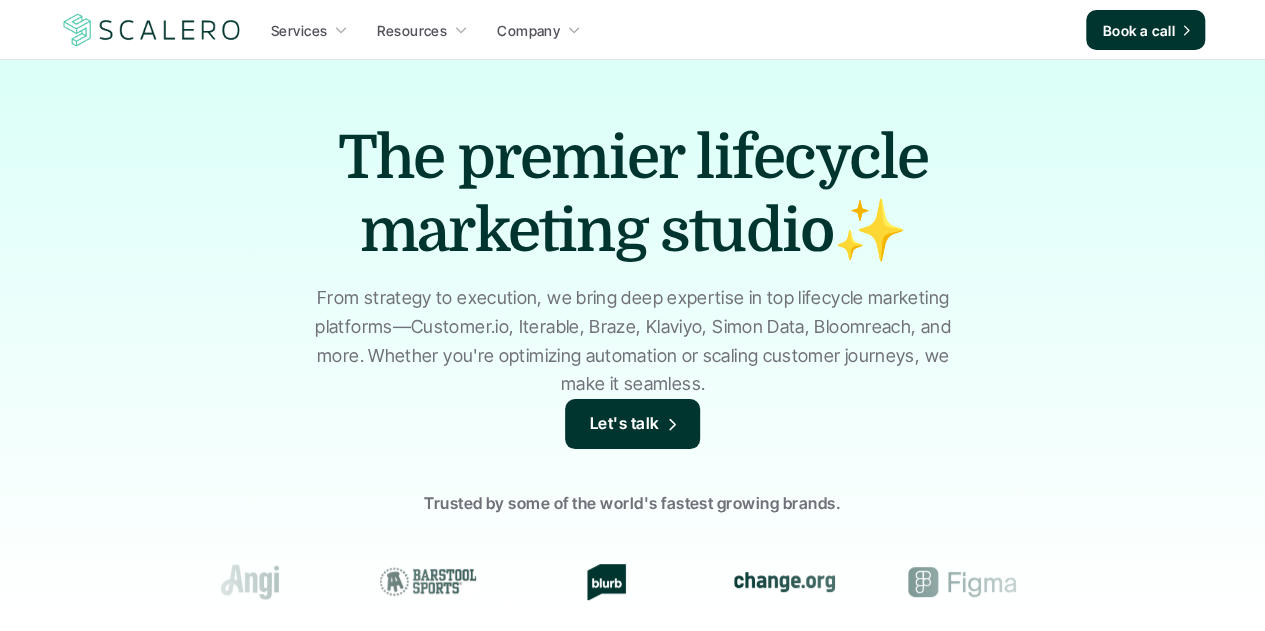 scroll, scrollTop: 0, scrollLeft: 0, axis: both 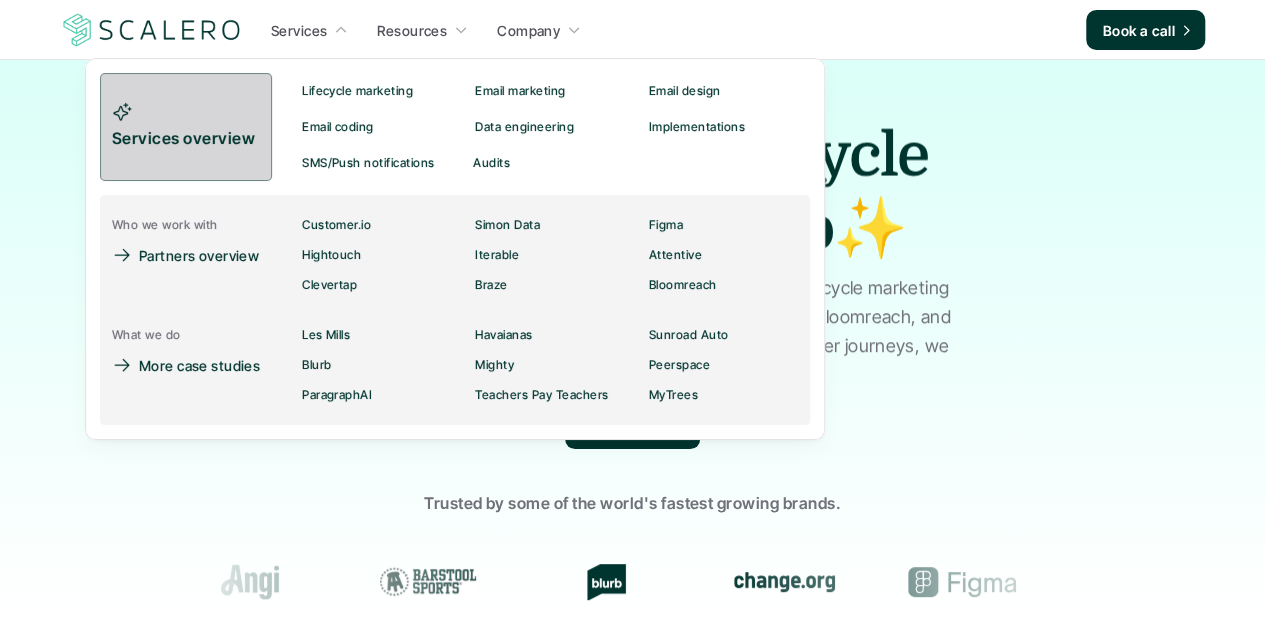 click on "Partners overview" at bounding box center (199, 255) 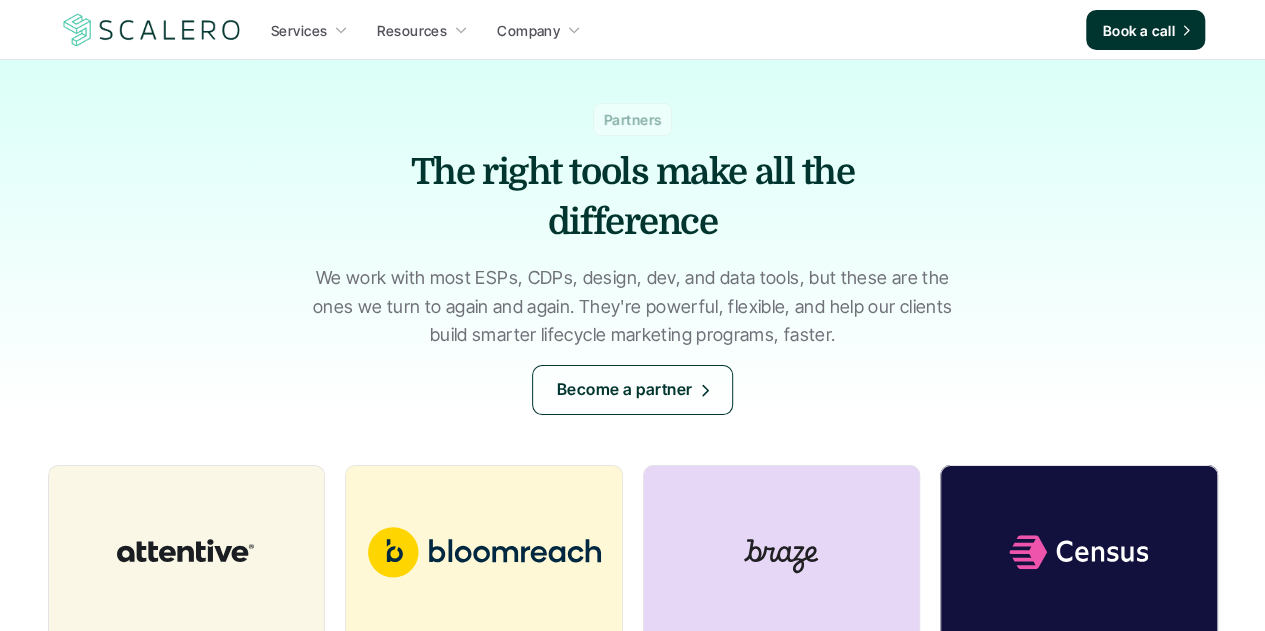 scroll, scrollTop: 0, scrollLeft: 0, axis: both 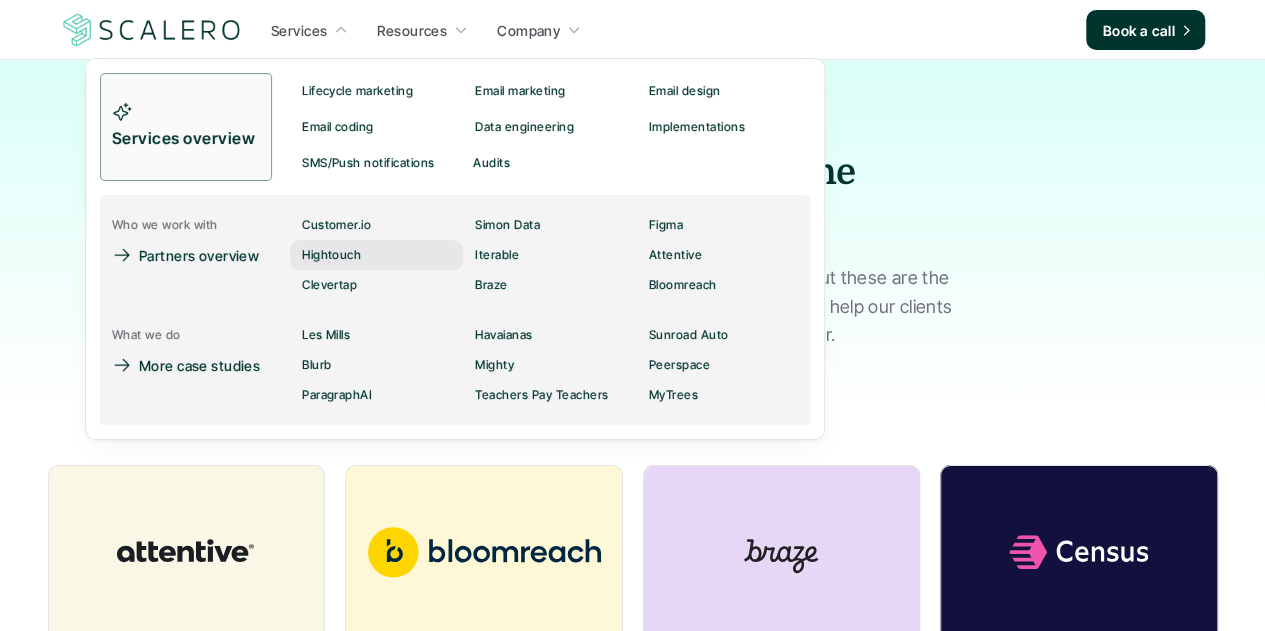 click on "Hightouch" at bounding box center [331, 255] 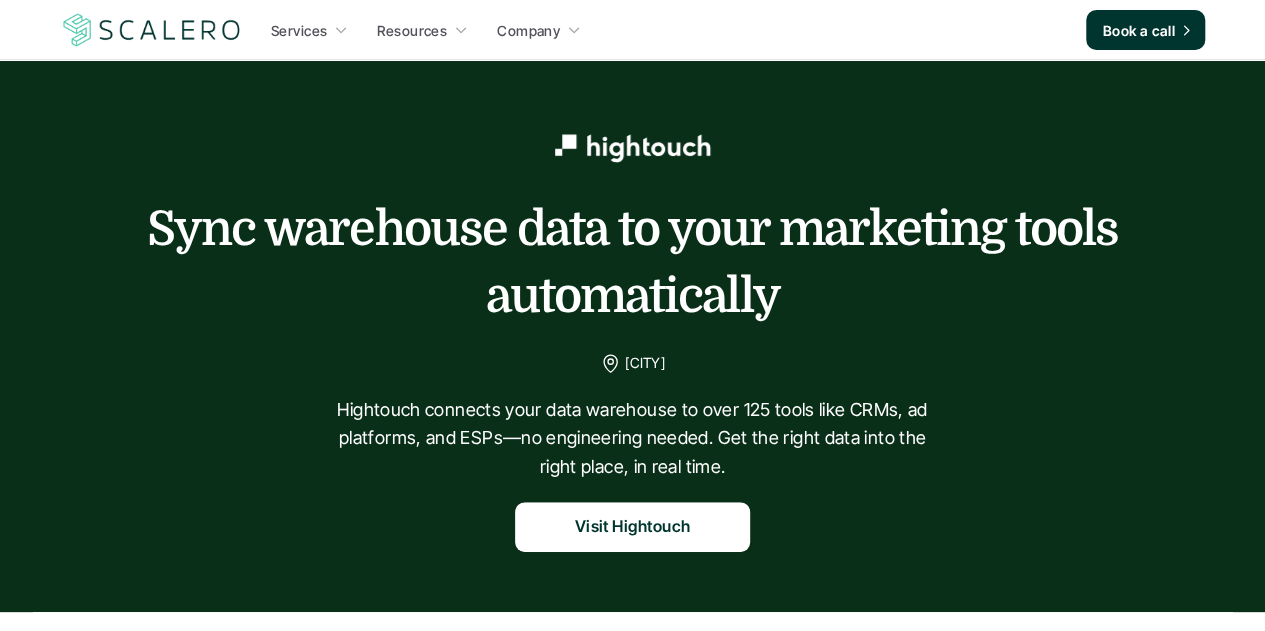 scroll, scrollTop: 0, scrollLeft: 0, axis: both 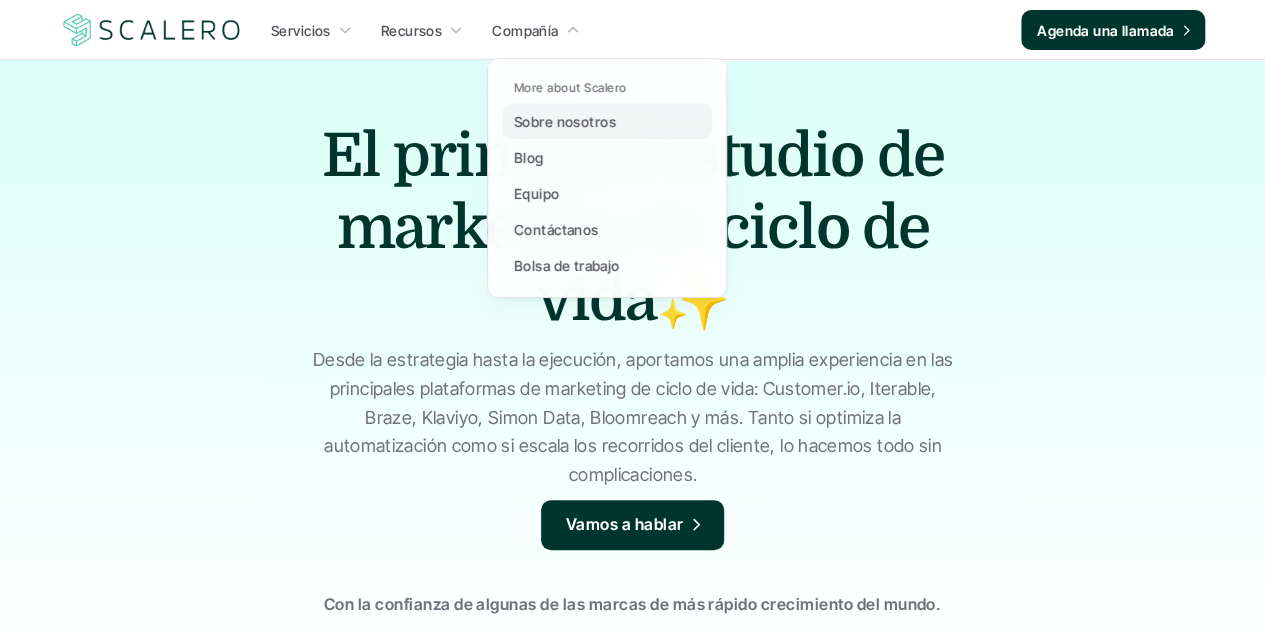 click on "Sobre nosotros" at bounding box center [565, 121] 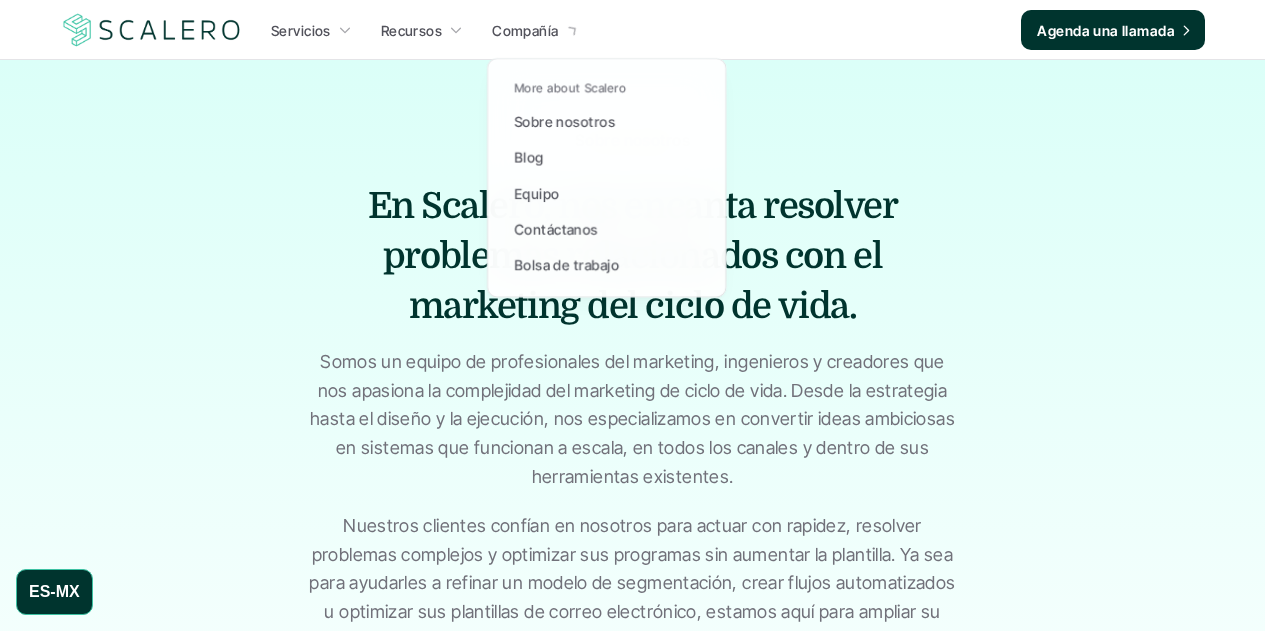 scroll, scrollTop: 0, scrollLeft: 0, axis: both 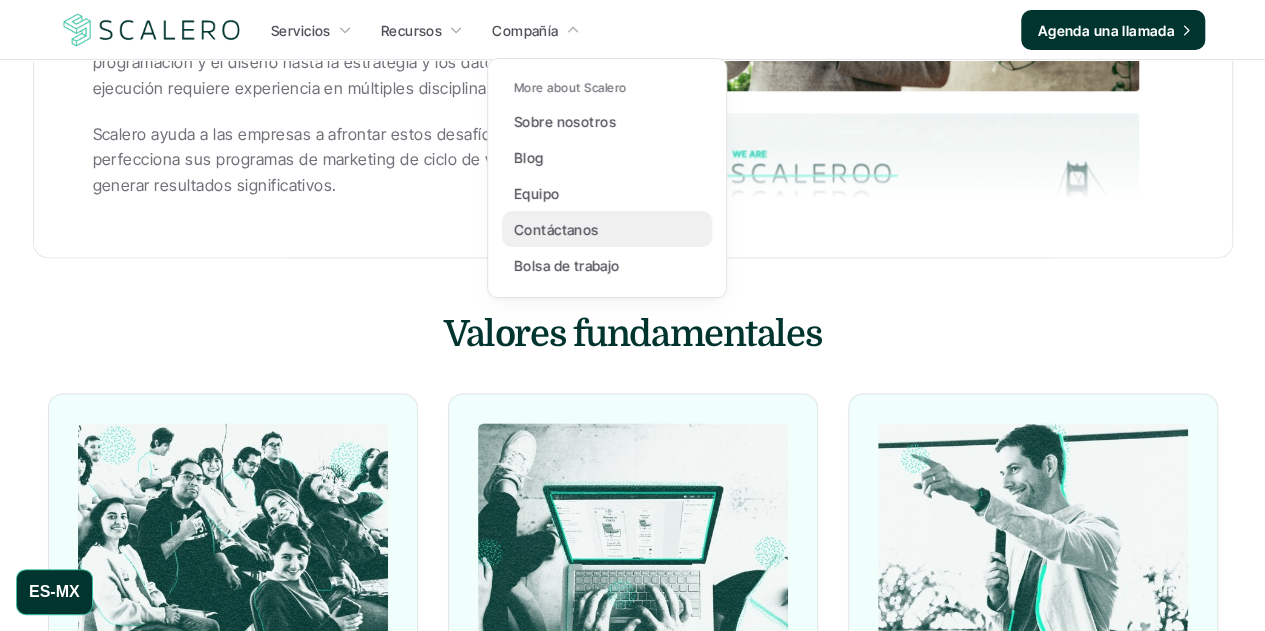 click on "Contáctanos" at bounding box center [556, 229] 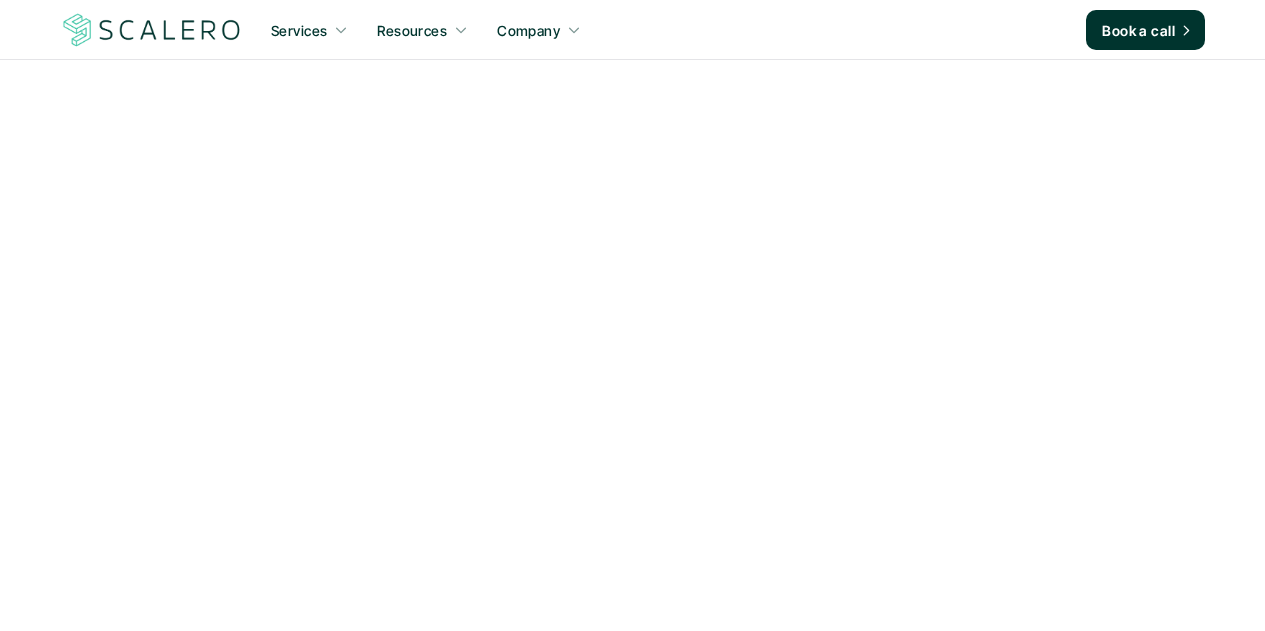 scroll, scrollTop: 0, scrollLeft: 0, axis: both 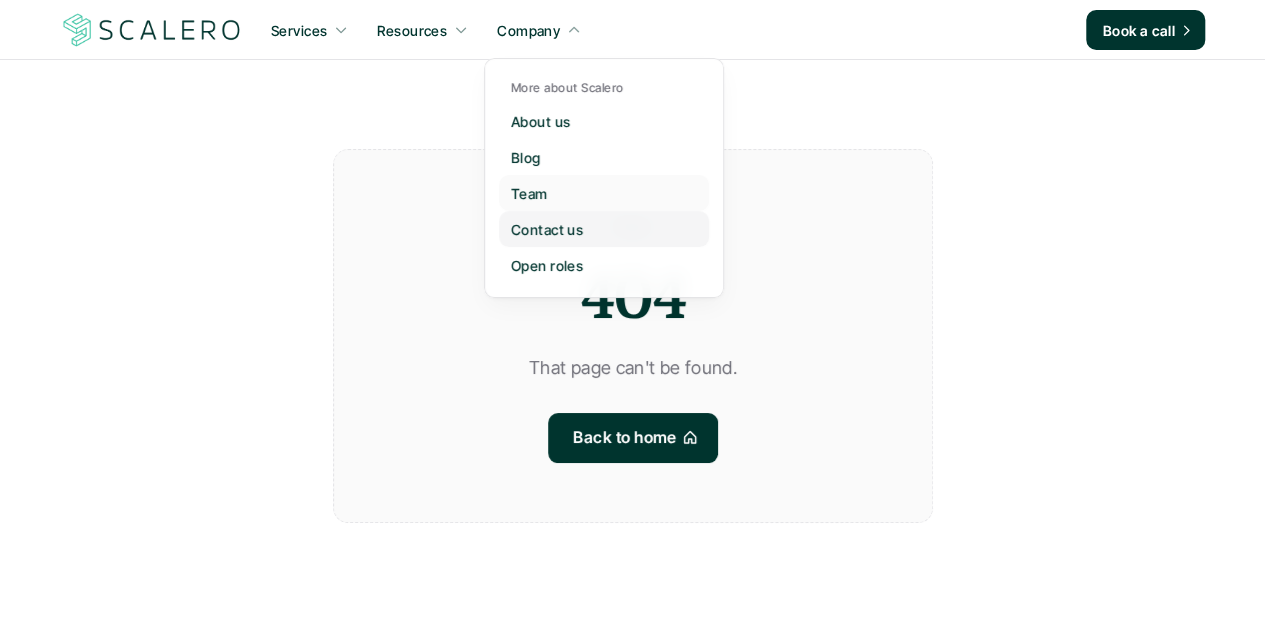 click on "Contact us" at bounding box center (547, 229) 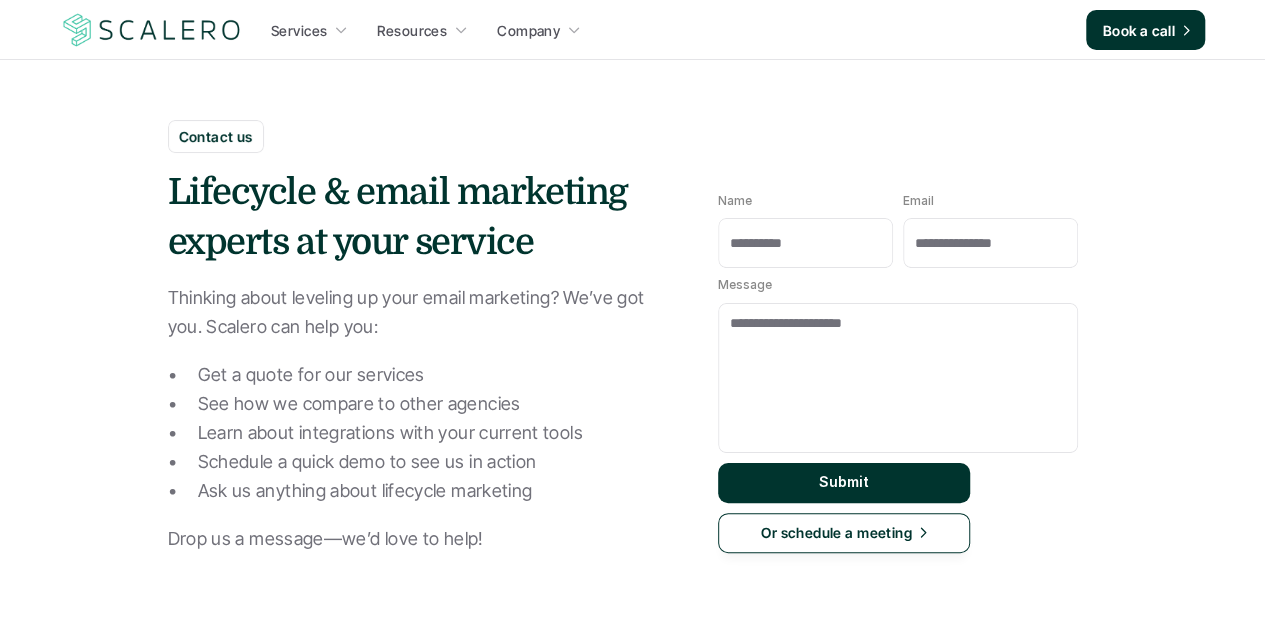scroll, scrollTop: 0, scrollLeft: 0, axis: both 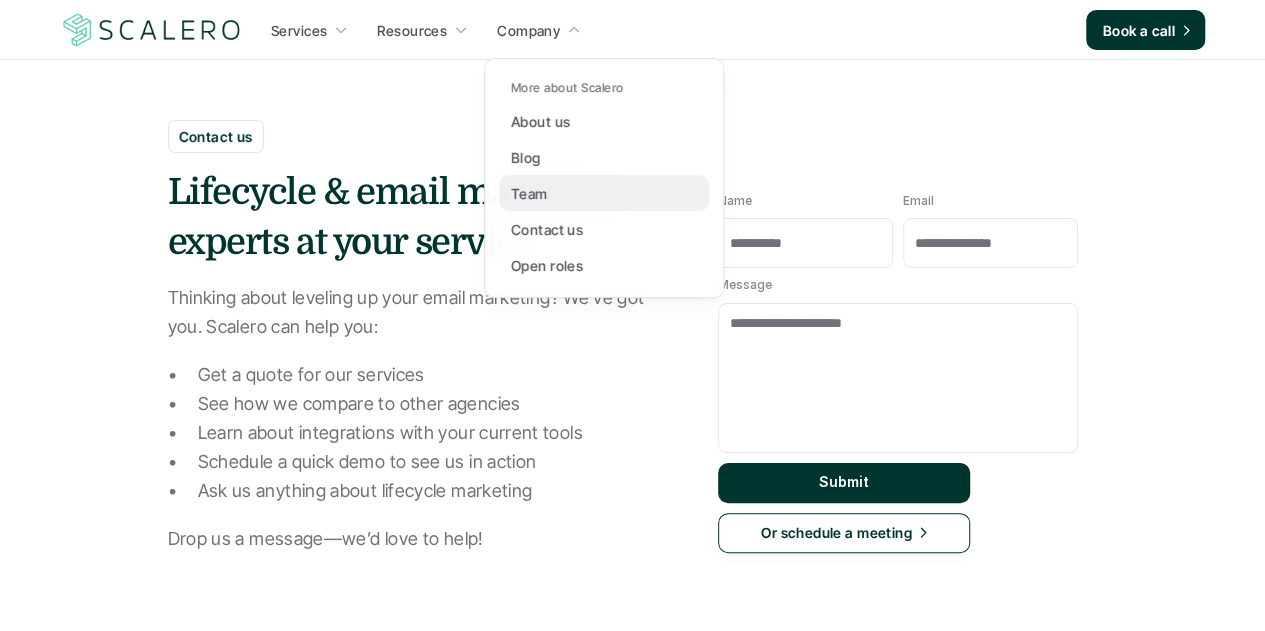 click on "Team" at bounding box center [604, 193] 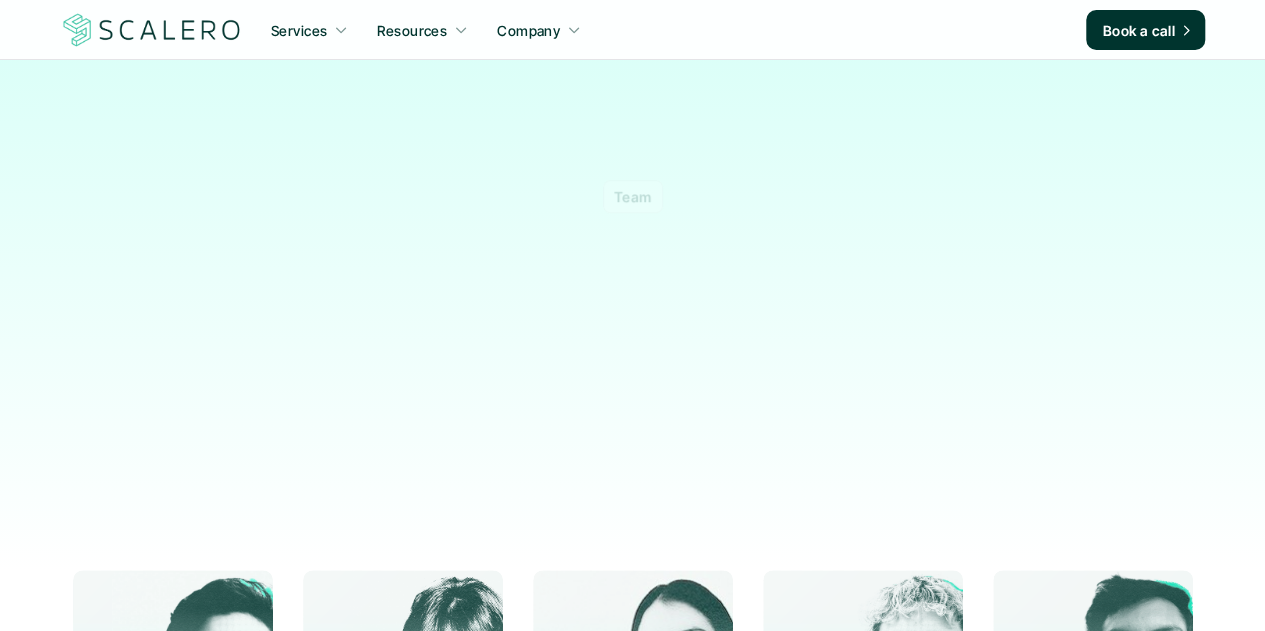 scroll, scrollTop: 0, scrollLeft: 0, axis: both 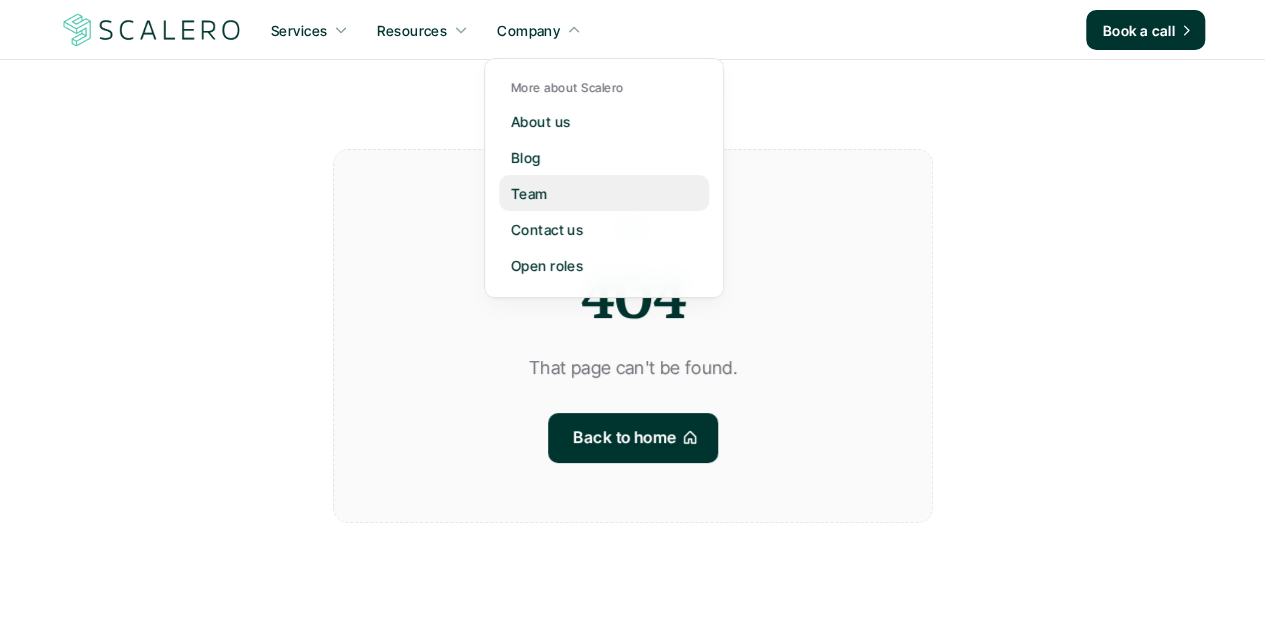click on "Team" at bounding box center [604, 193] 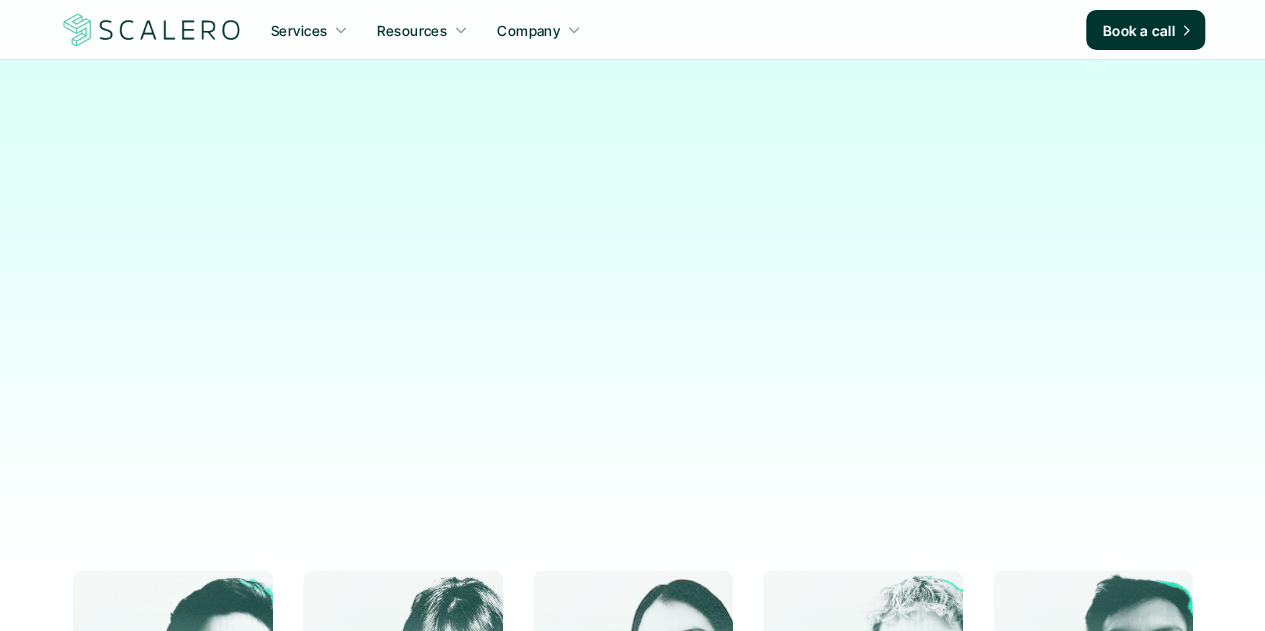 scroll, scrollTop: 0, scrollLeft: 0, axis: both 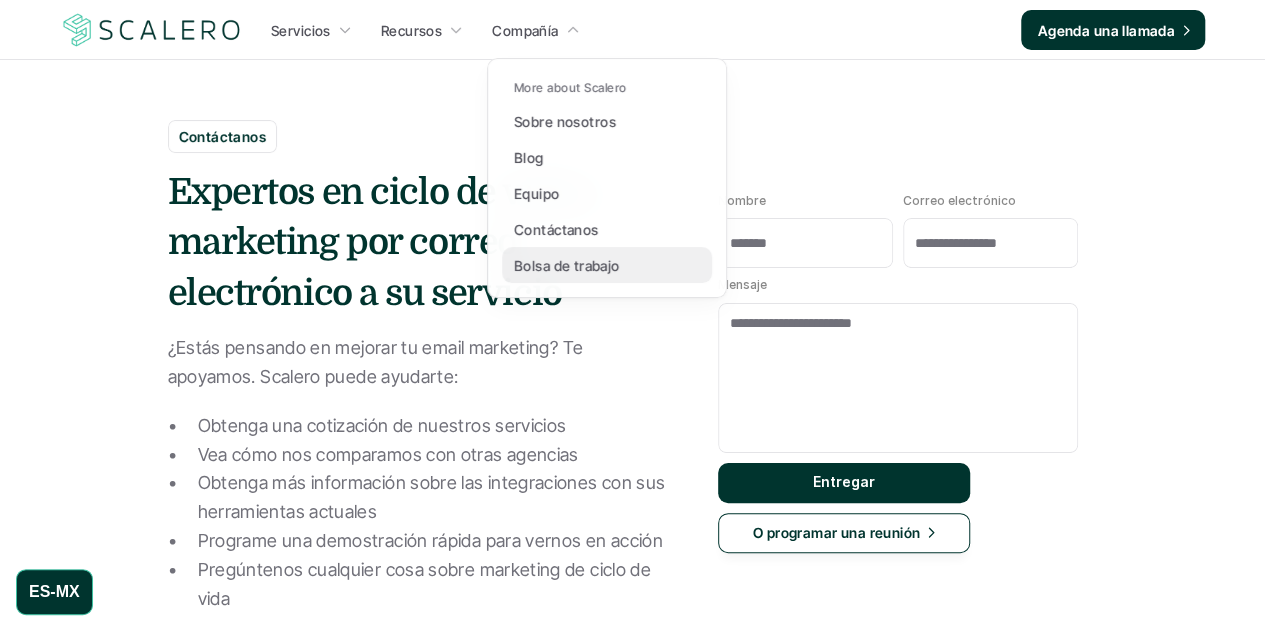 click on "Bolsa de trabajo" at bounding box center (567, 265) 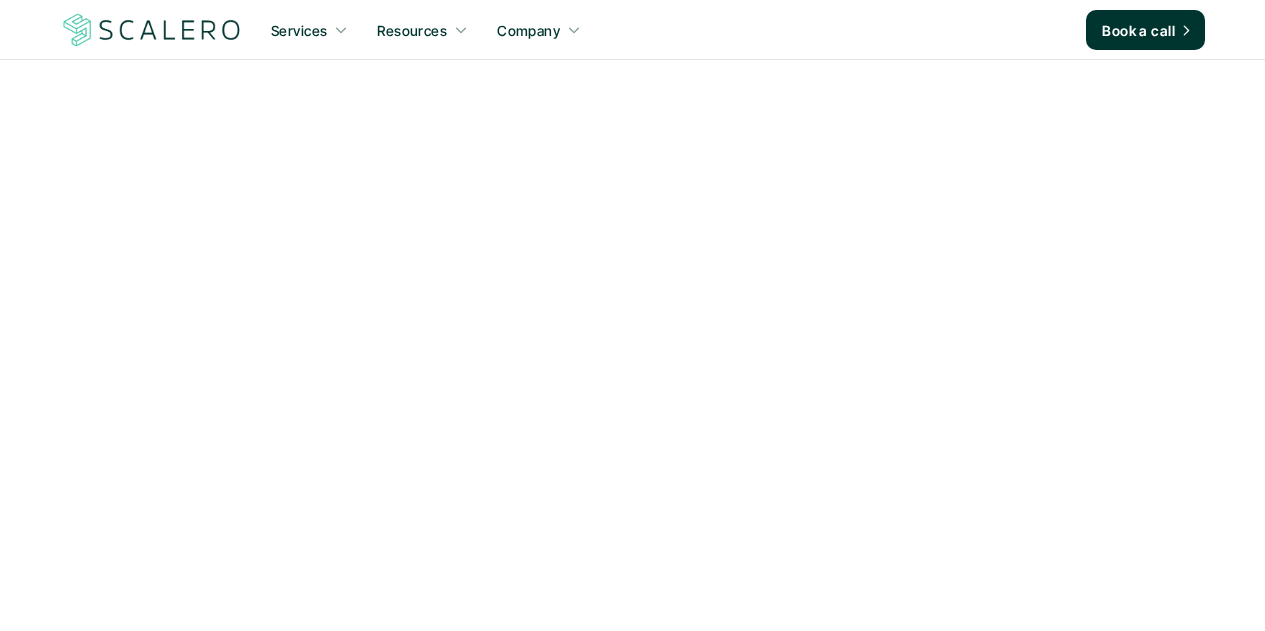 scroll, scrollTop: 0, scrollLeft: 0, axis: both 